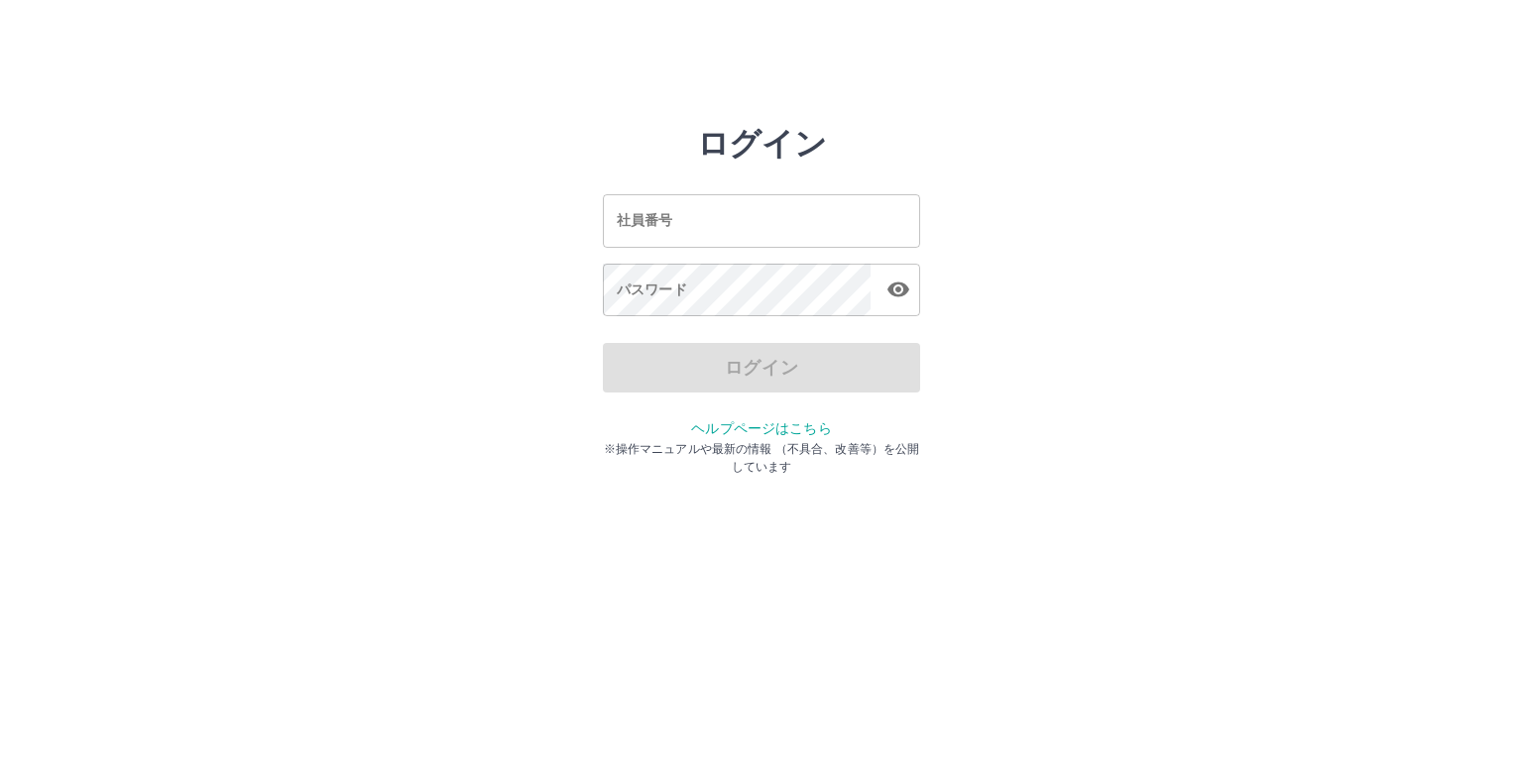 scroll, scrollTop: 0, scrollLeft: 0, axis: both 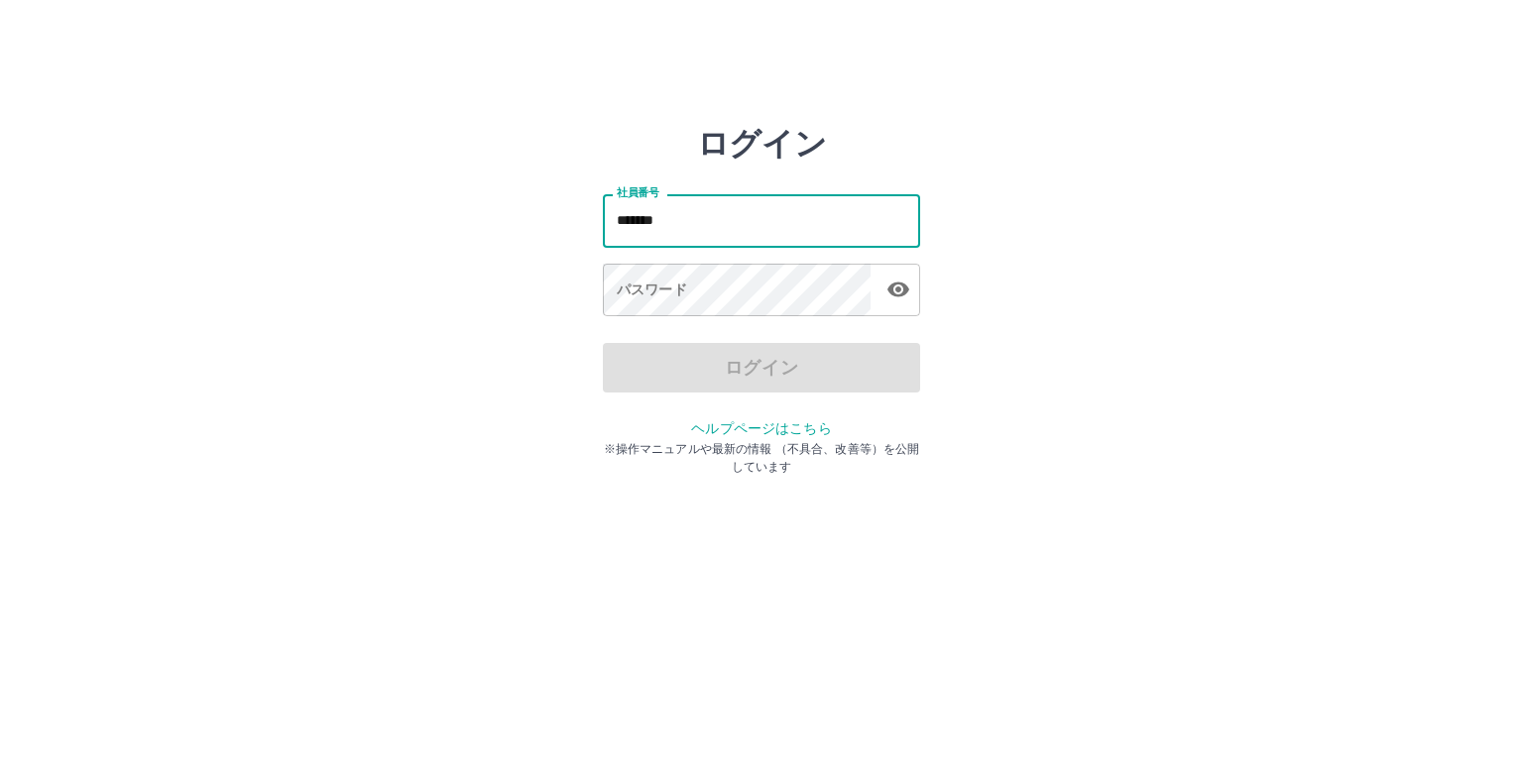 type on "*******" 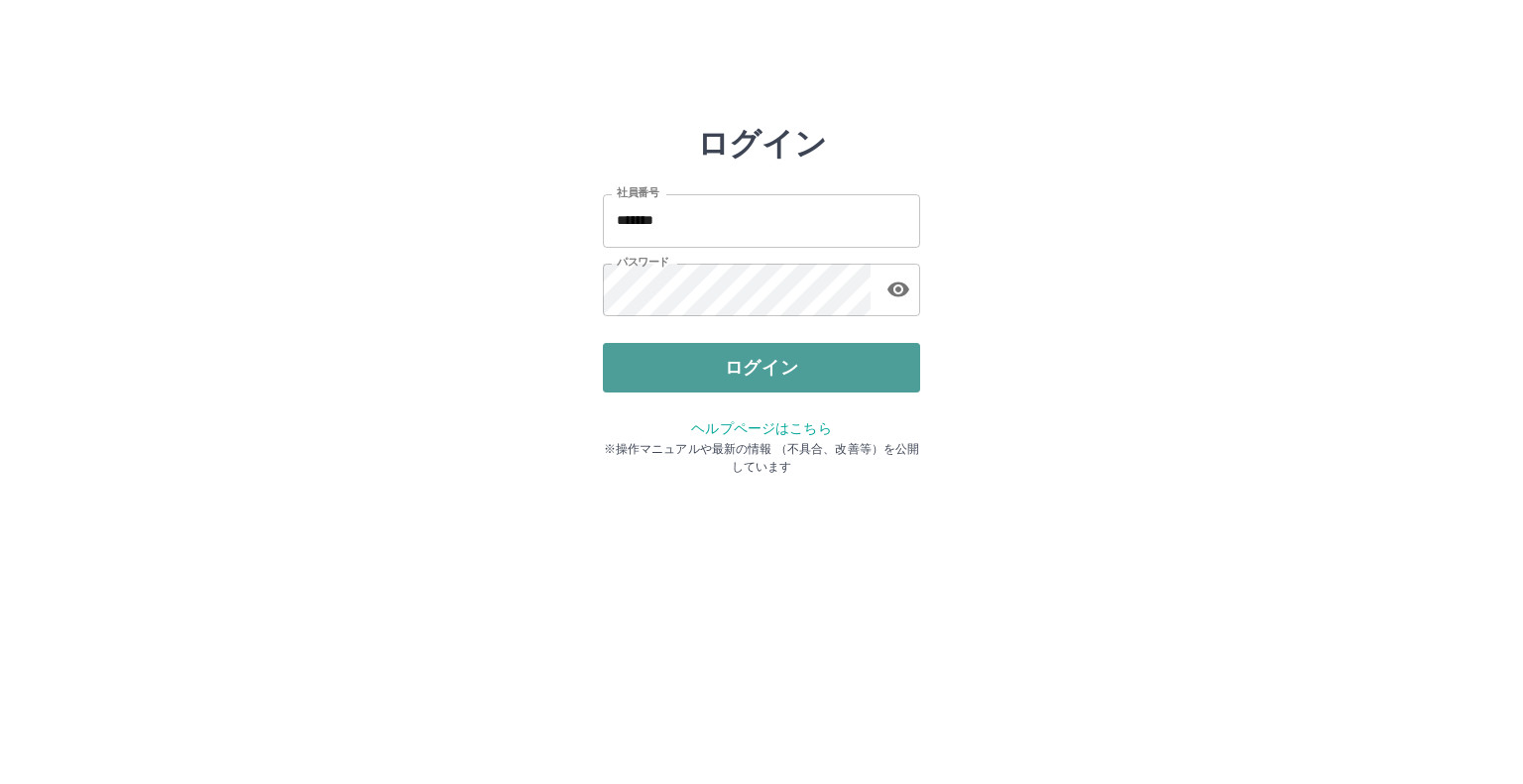 click on "ログイン" at bounding box center [762, 368] 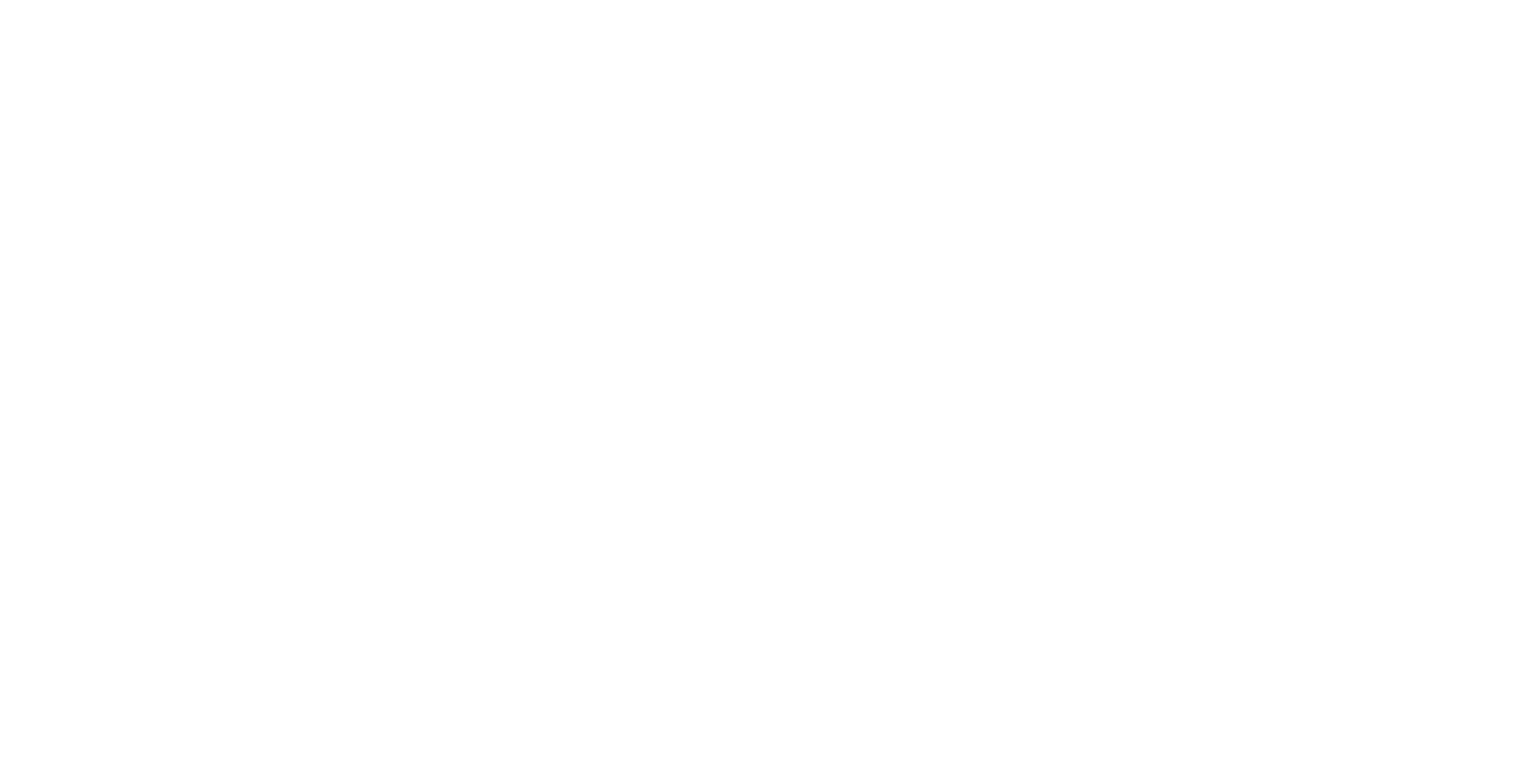 scroll, scrollTop: 0, scrollLeft: 0, axis: both 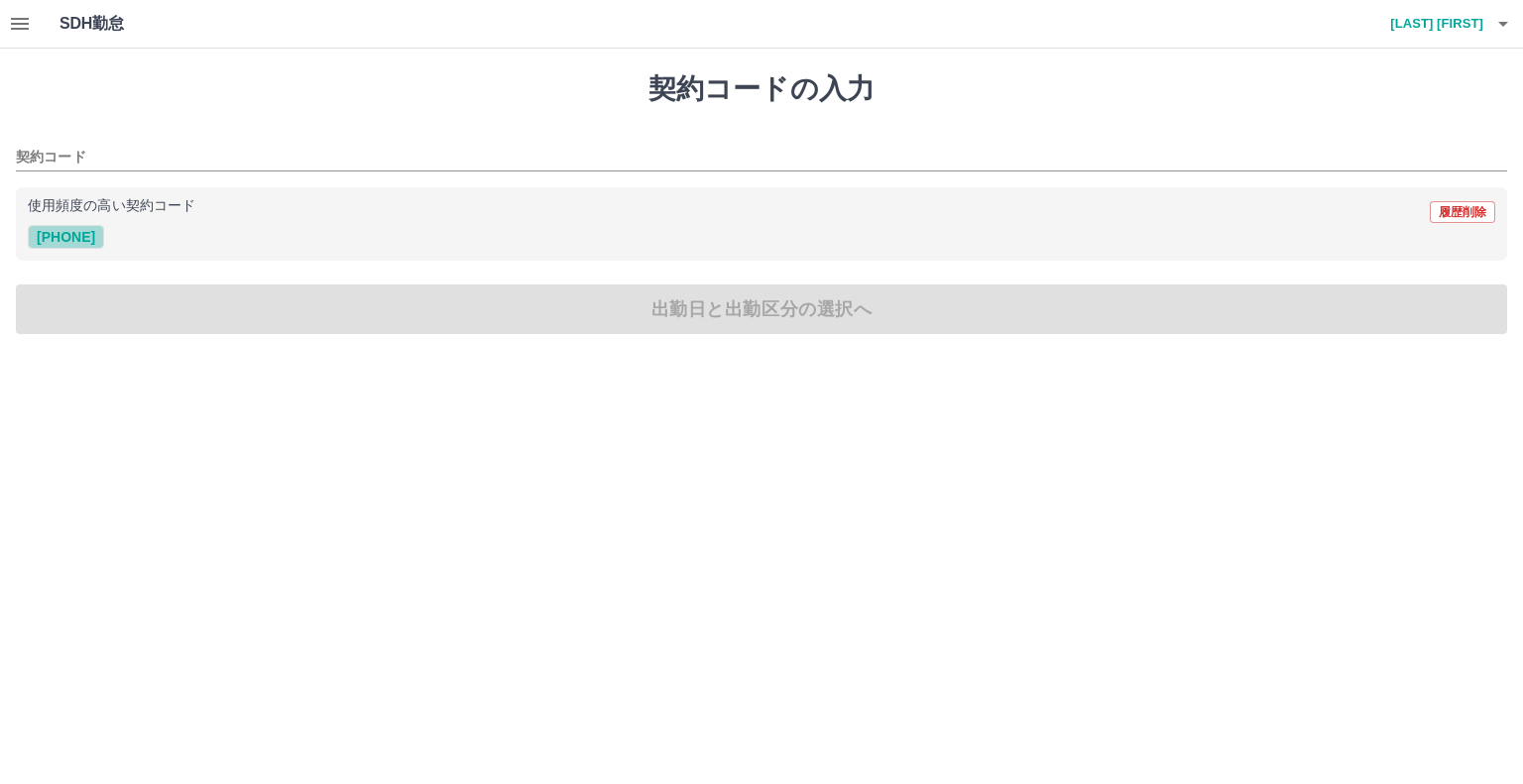 click on "[PHONE]" at bounding box center (65, 237) 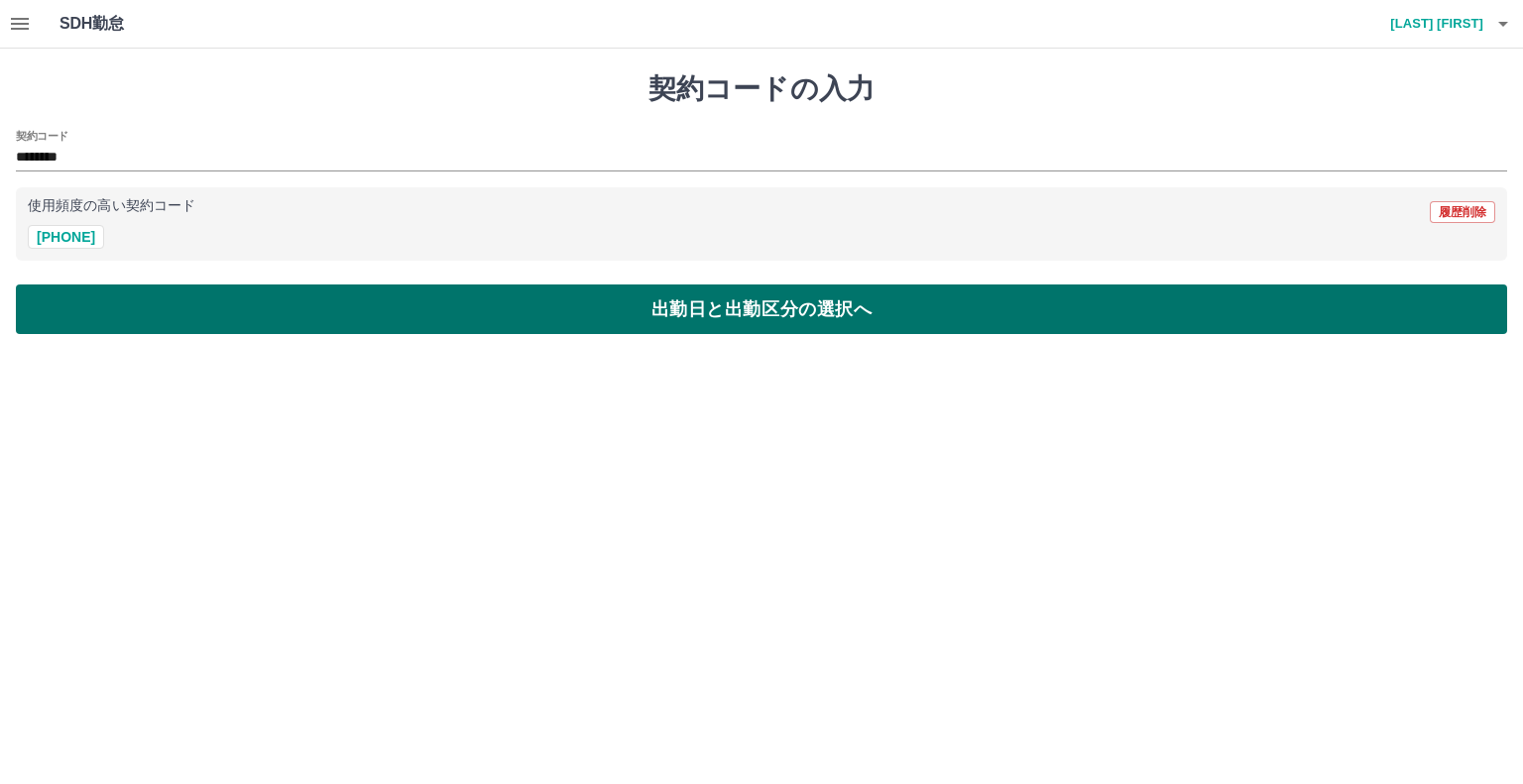 click on "出勤日と出勤区分の選択へ" at bounding box center [762, 309] 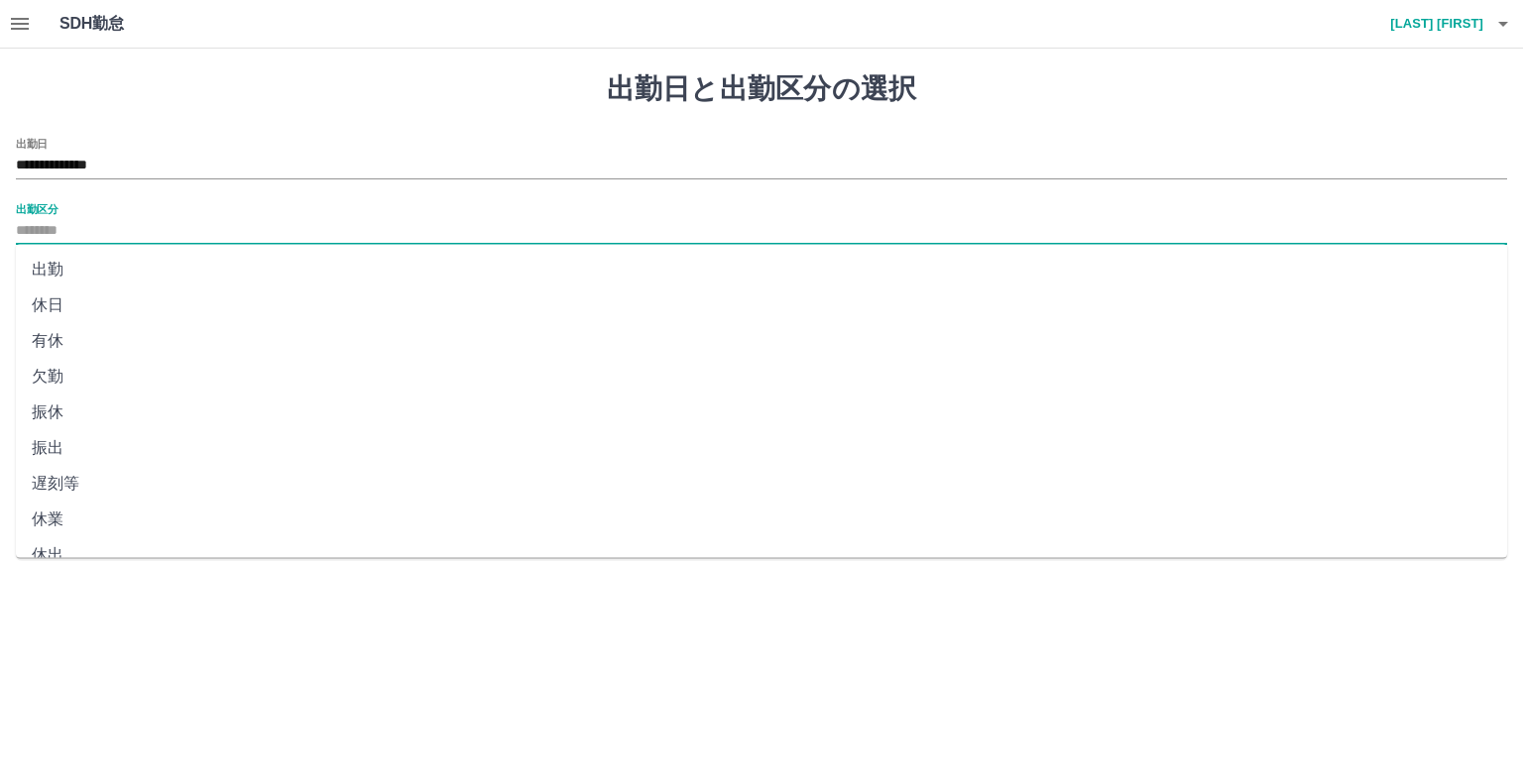 click on "出勤区分" at bounding box center (762, 231) 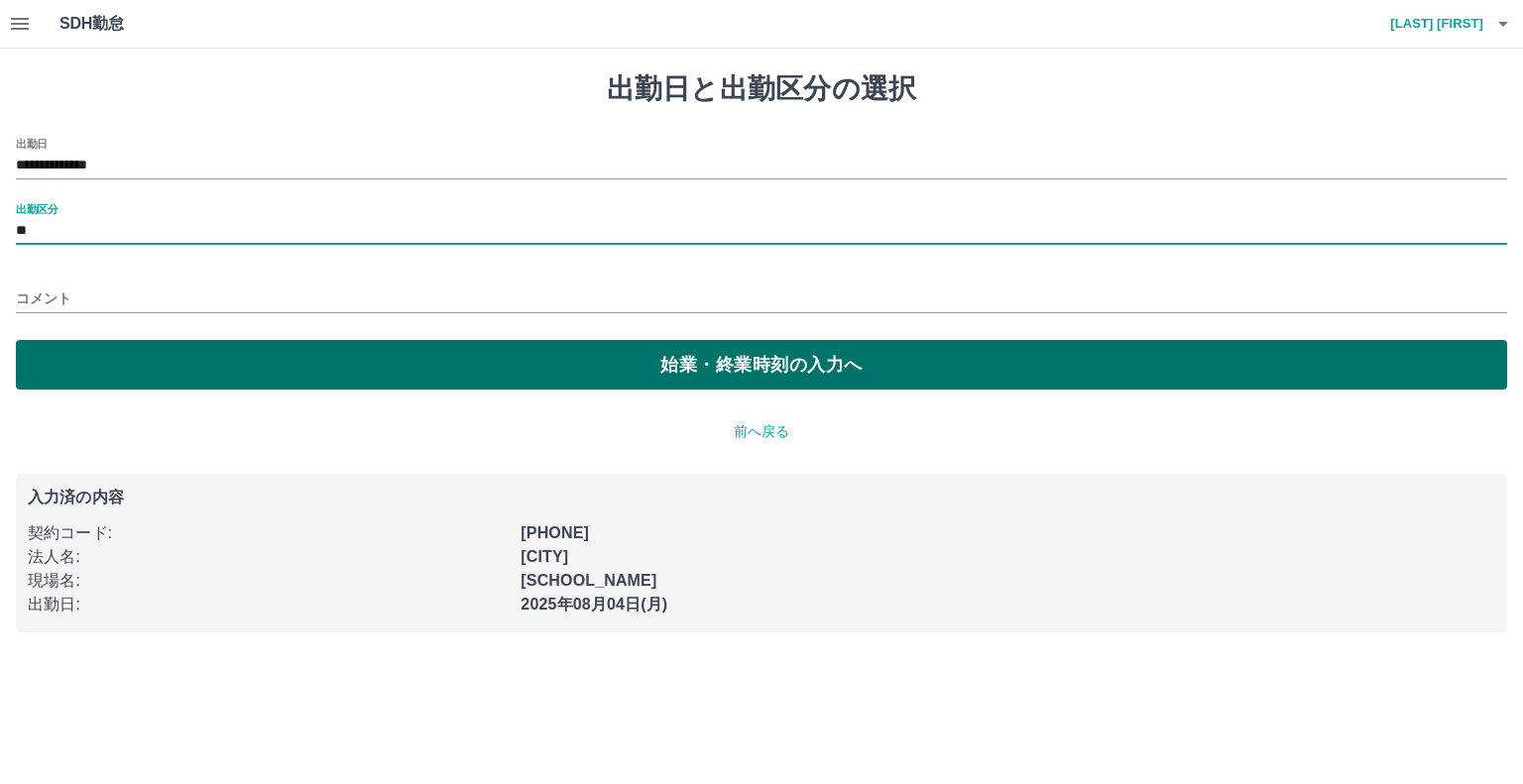 click on "始業・終業時刻の入力へ" at bounding box center (762, 365) 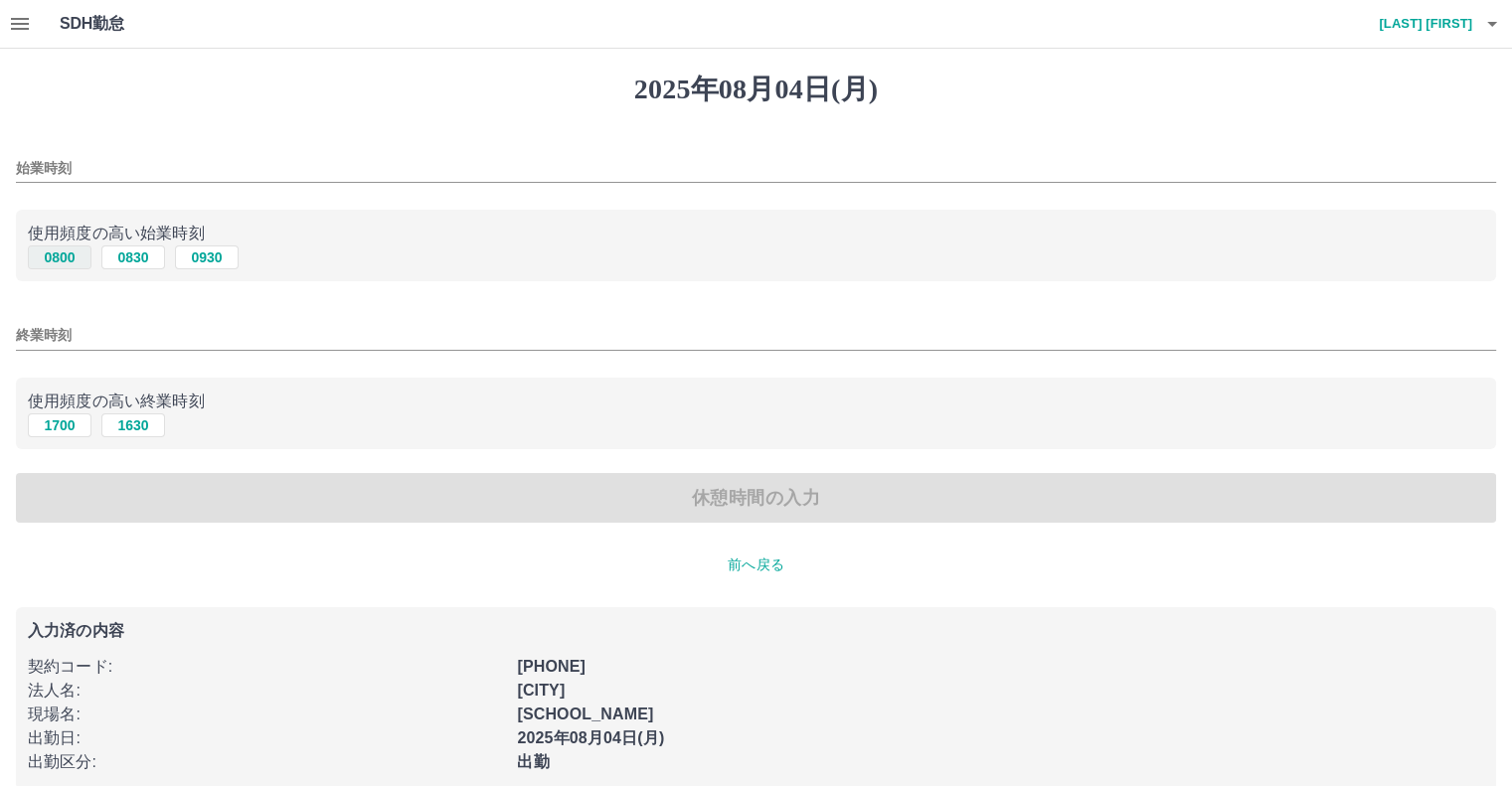 click on "0800" at bounding box center (60, 257) 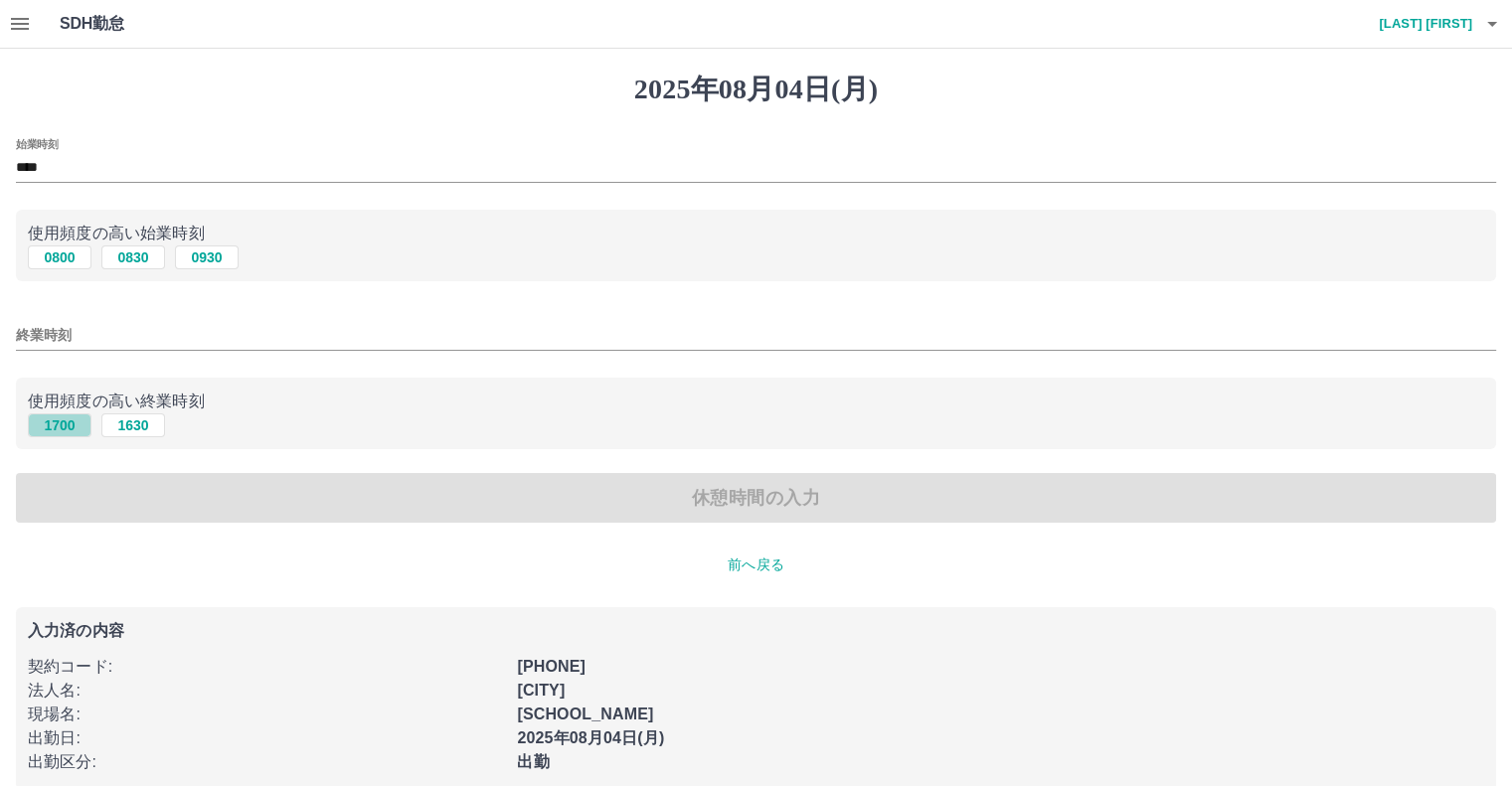 click on "1700" at bounding box center [60, 425] 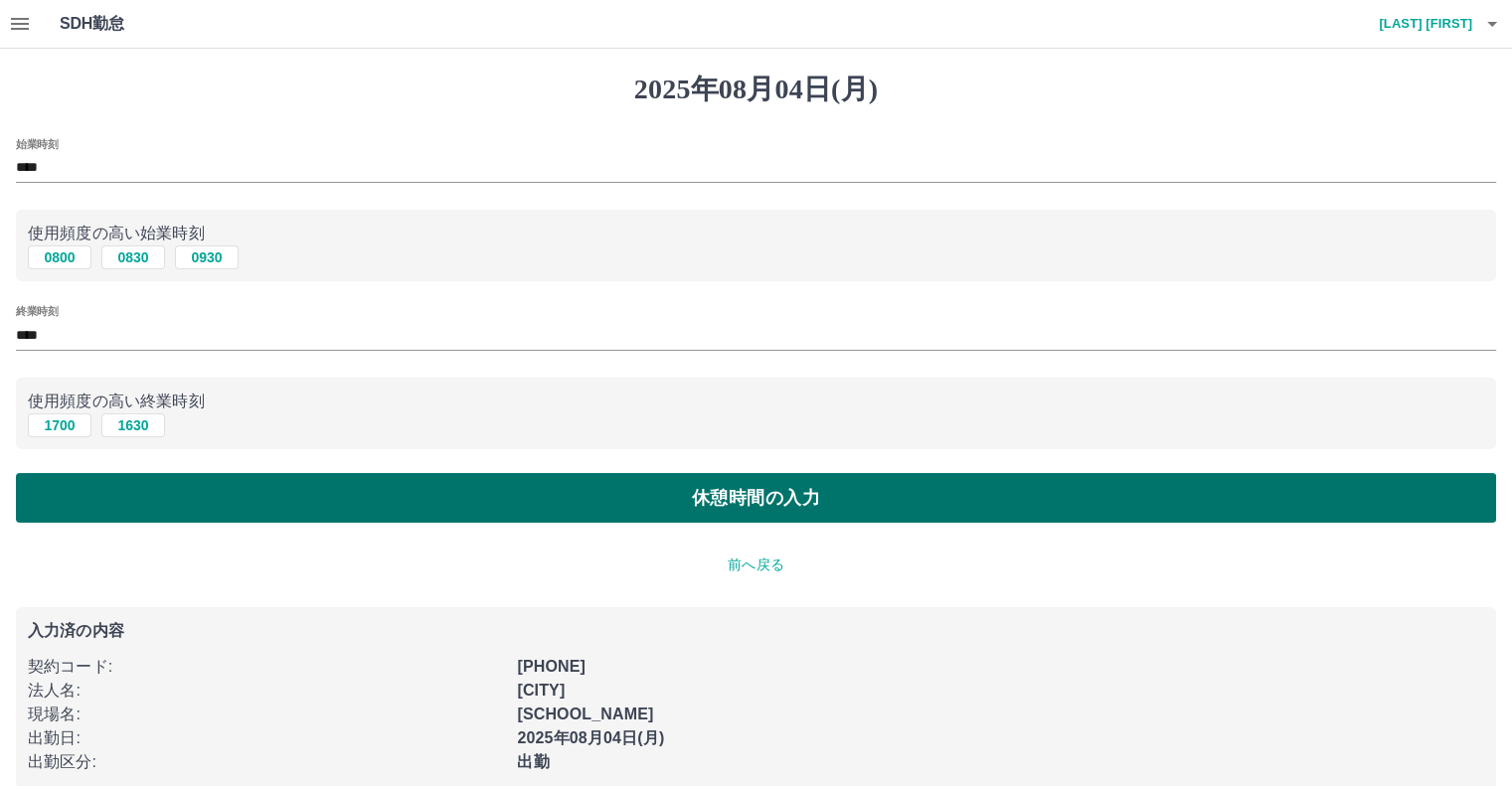 click on "休憩時間の入力" at bounding box center [756, 498] 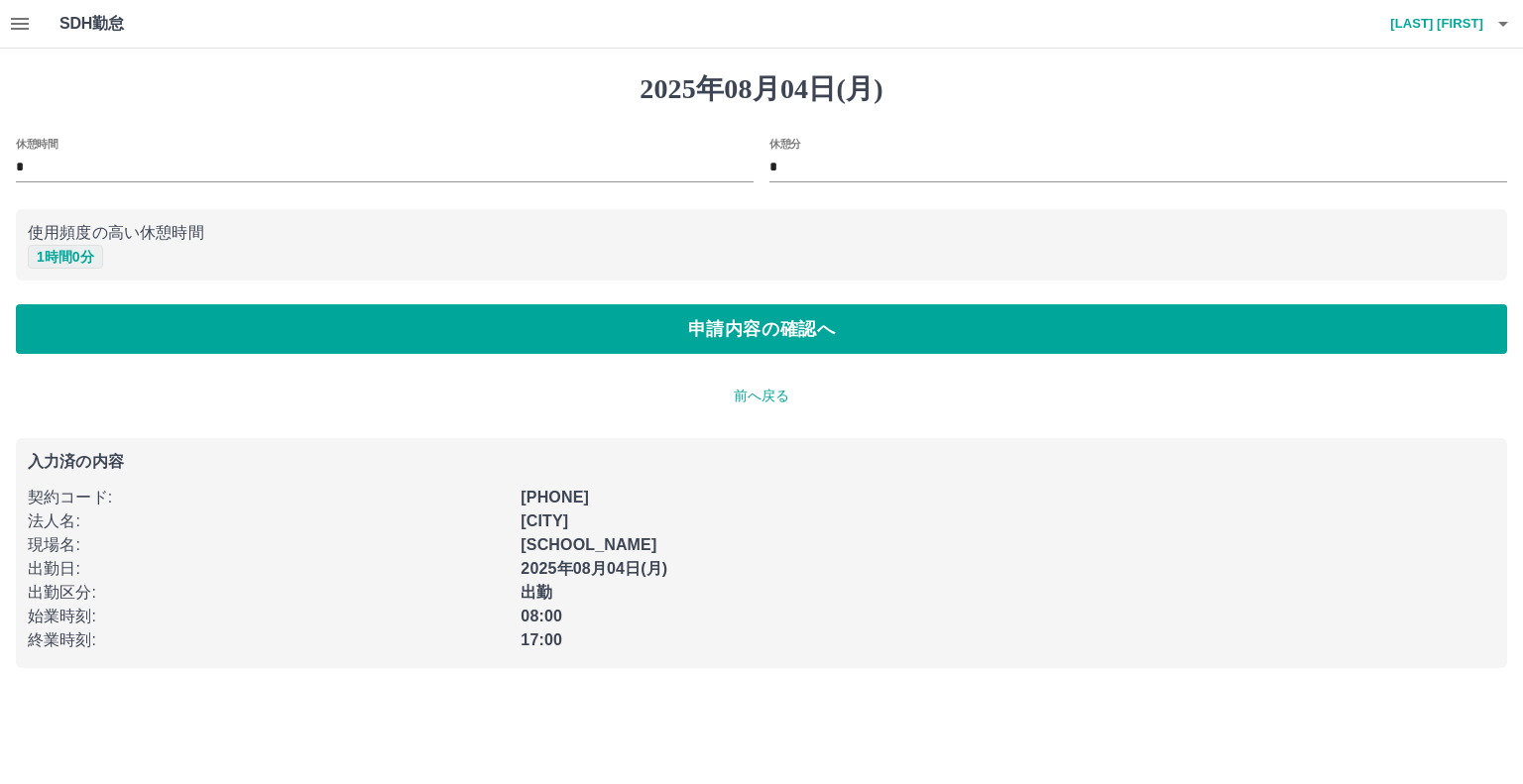 click on "1 時間 0 分" at bounding box center (65, 257) 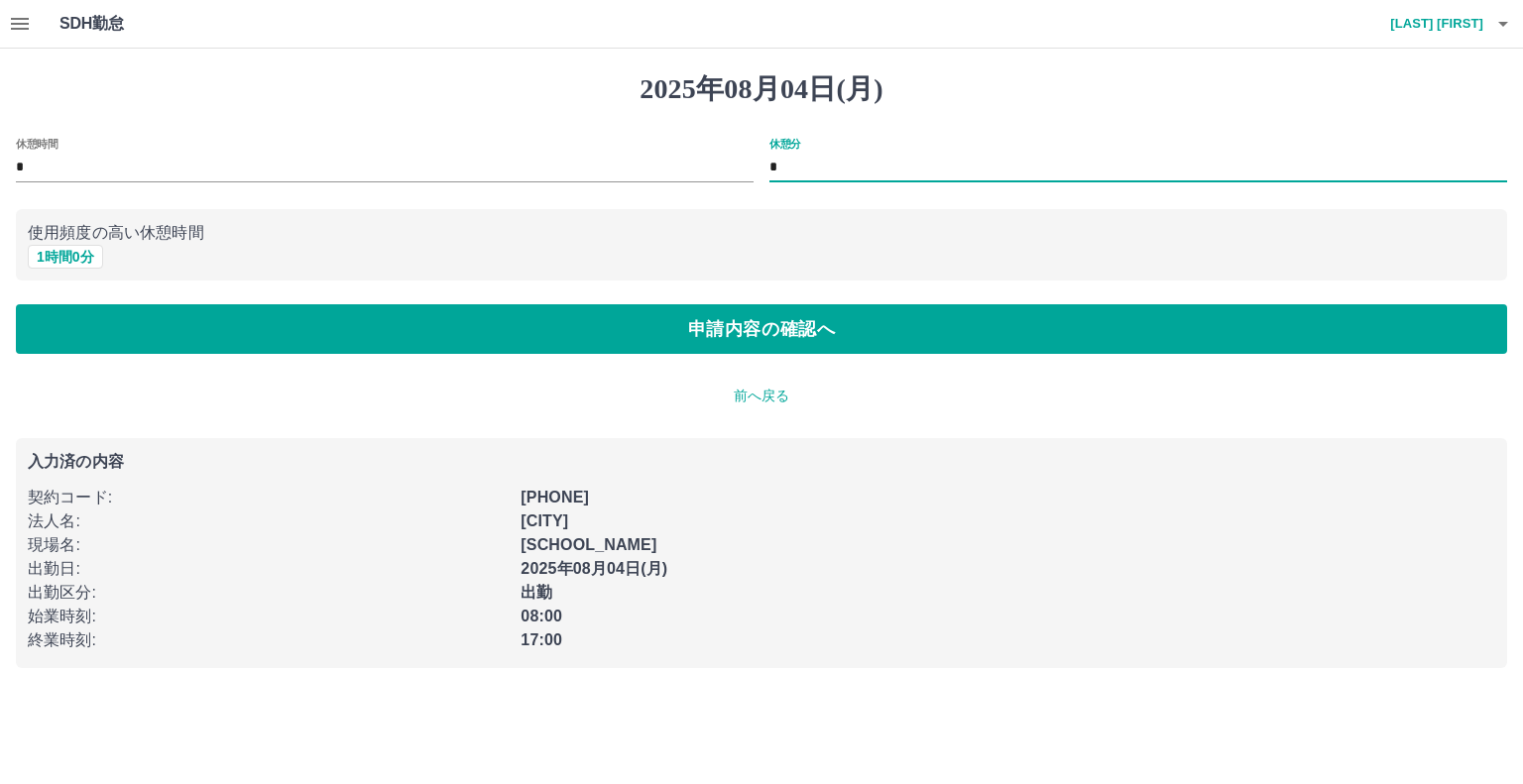 click on "*" at bounding box center (1138, 168) 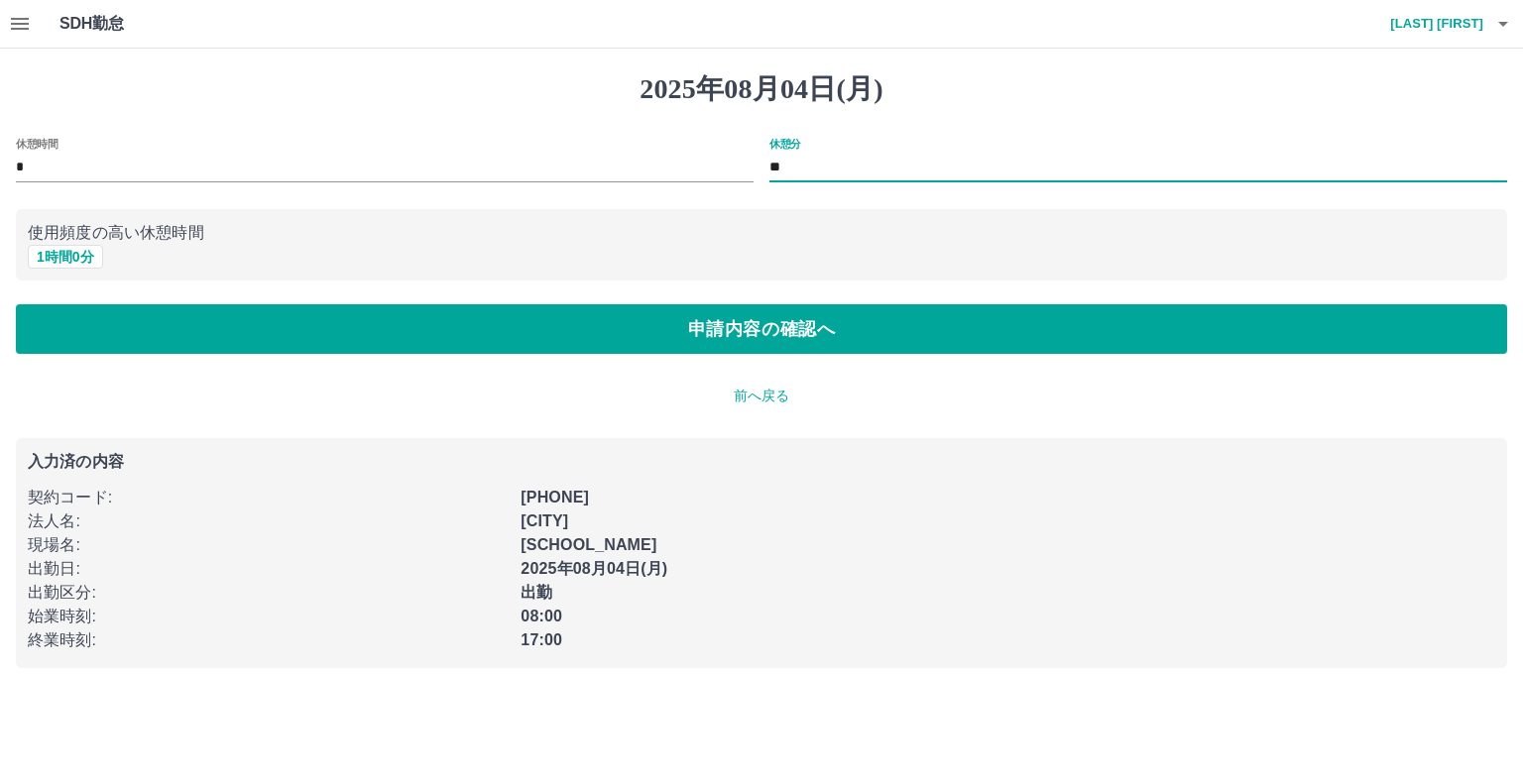 type on "**" 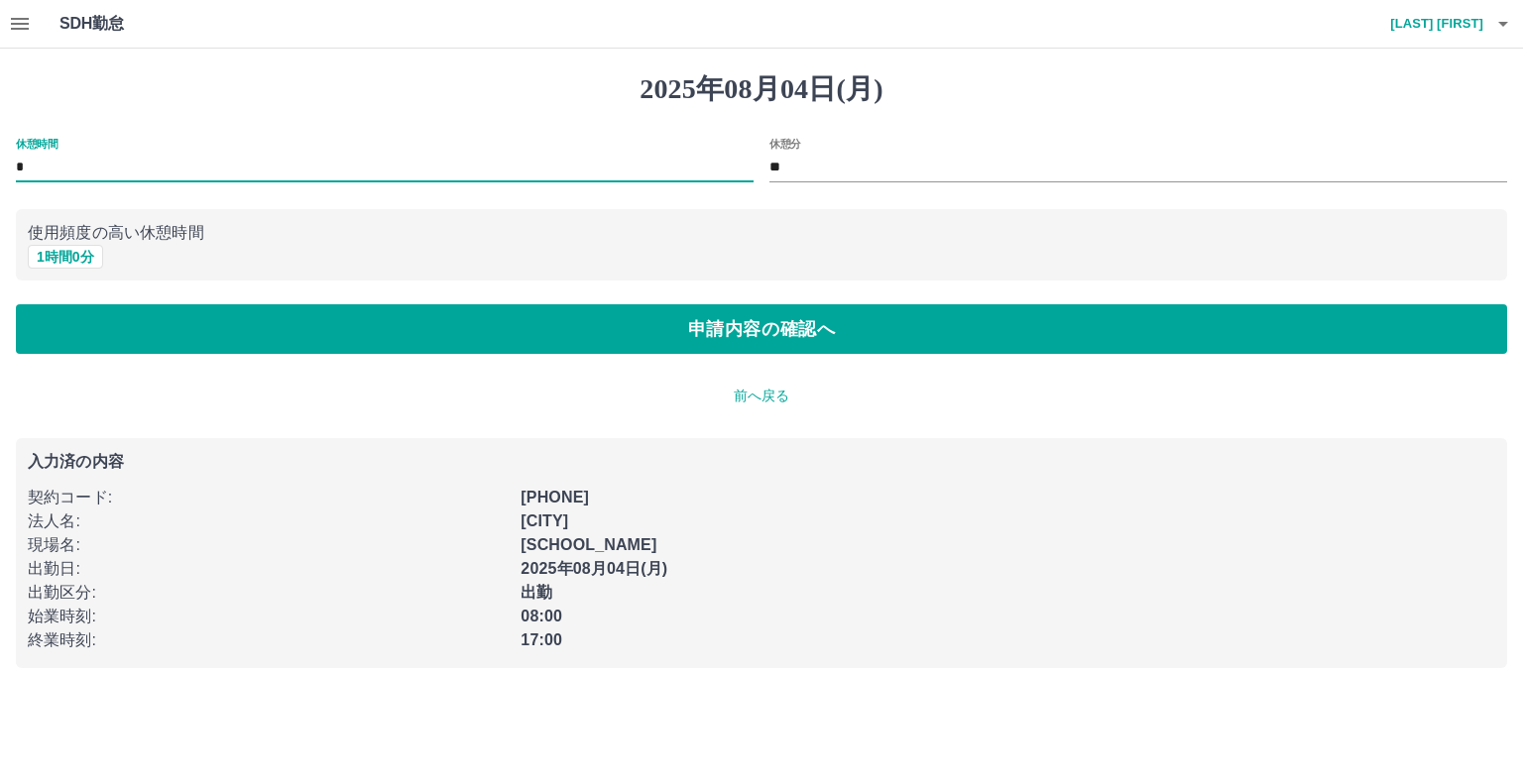 click on "*" at bounding box center [385, 168] 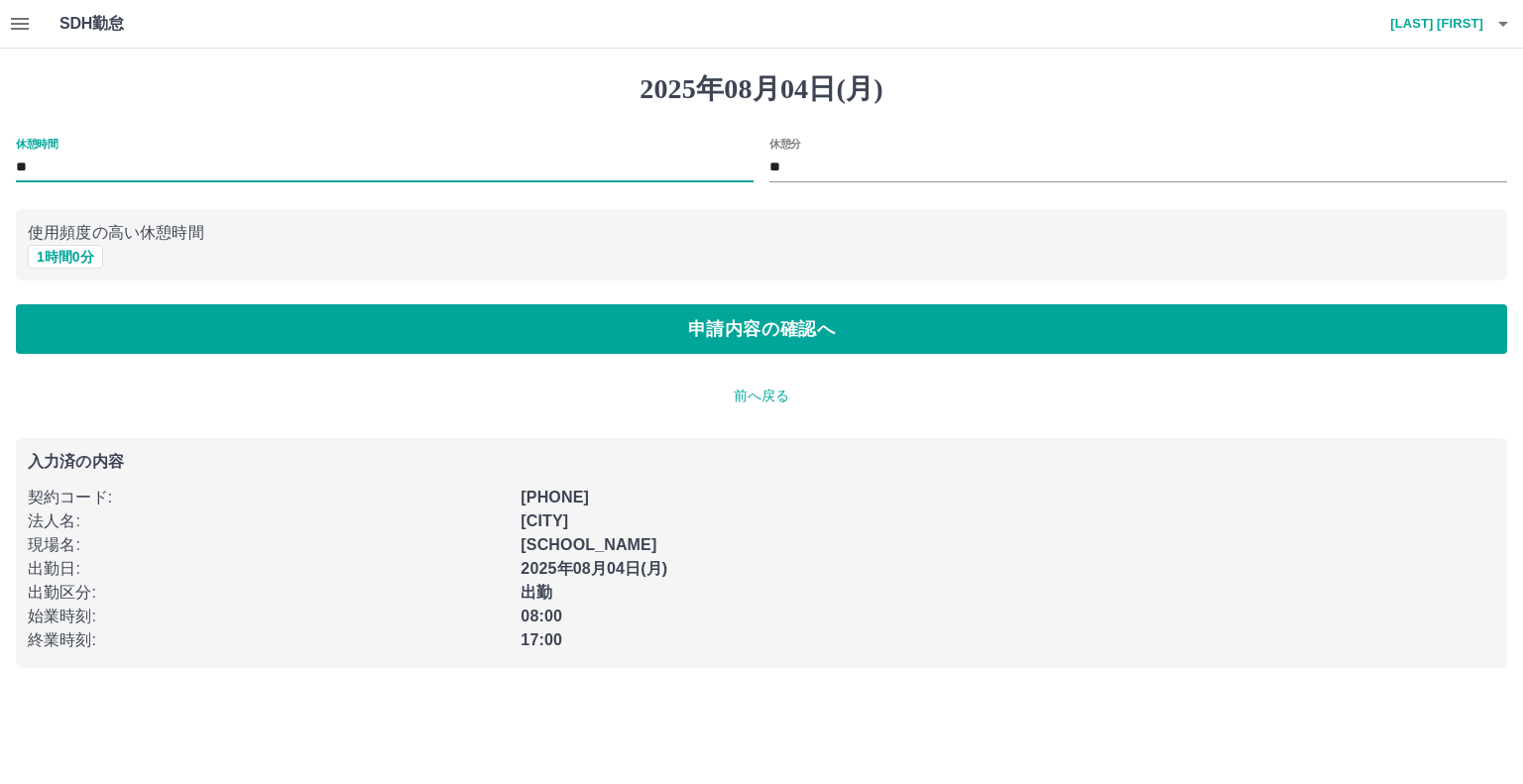 type on "**" 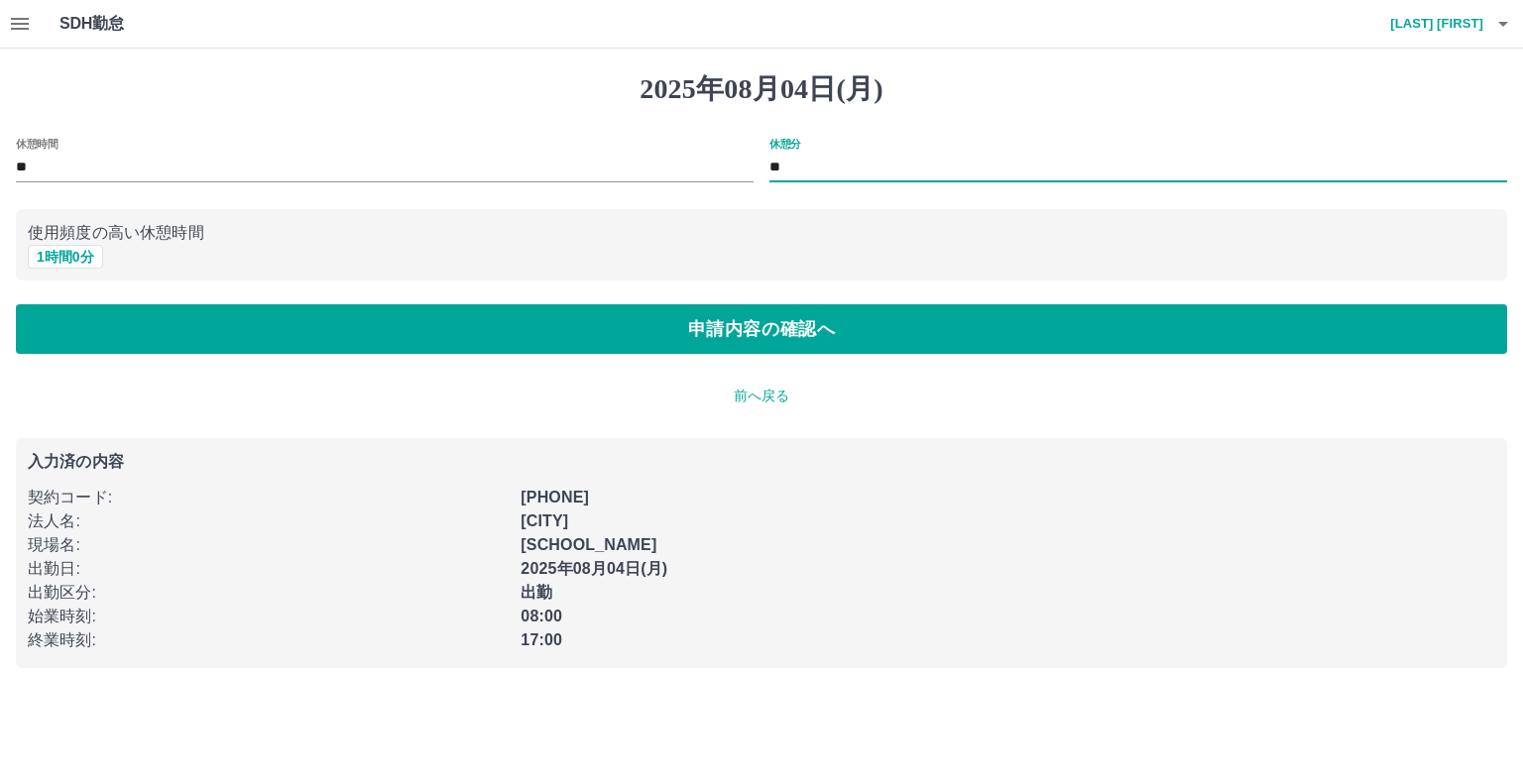 type on "*" 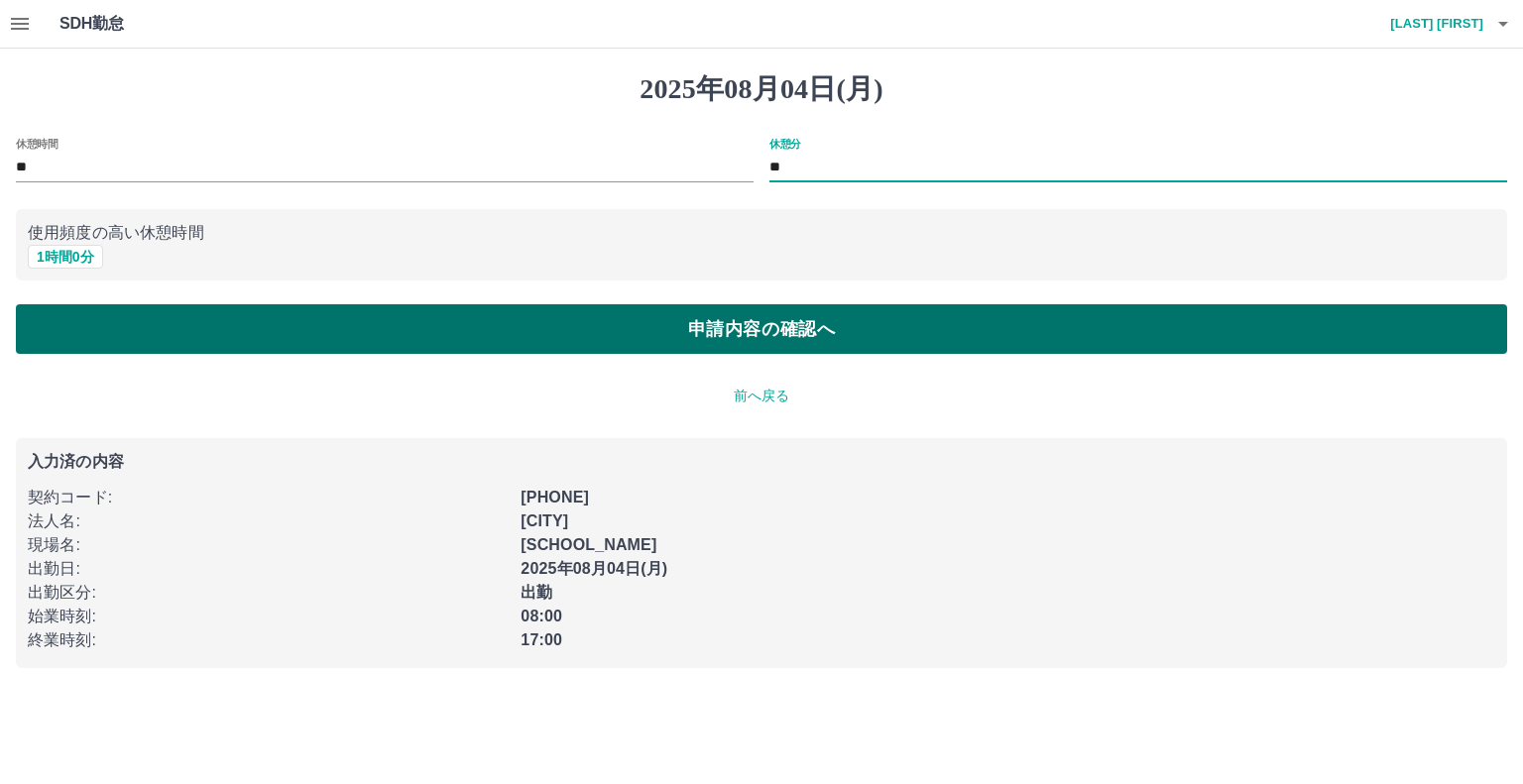 type on "**" 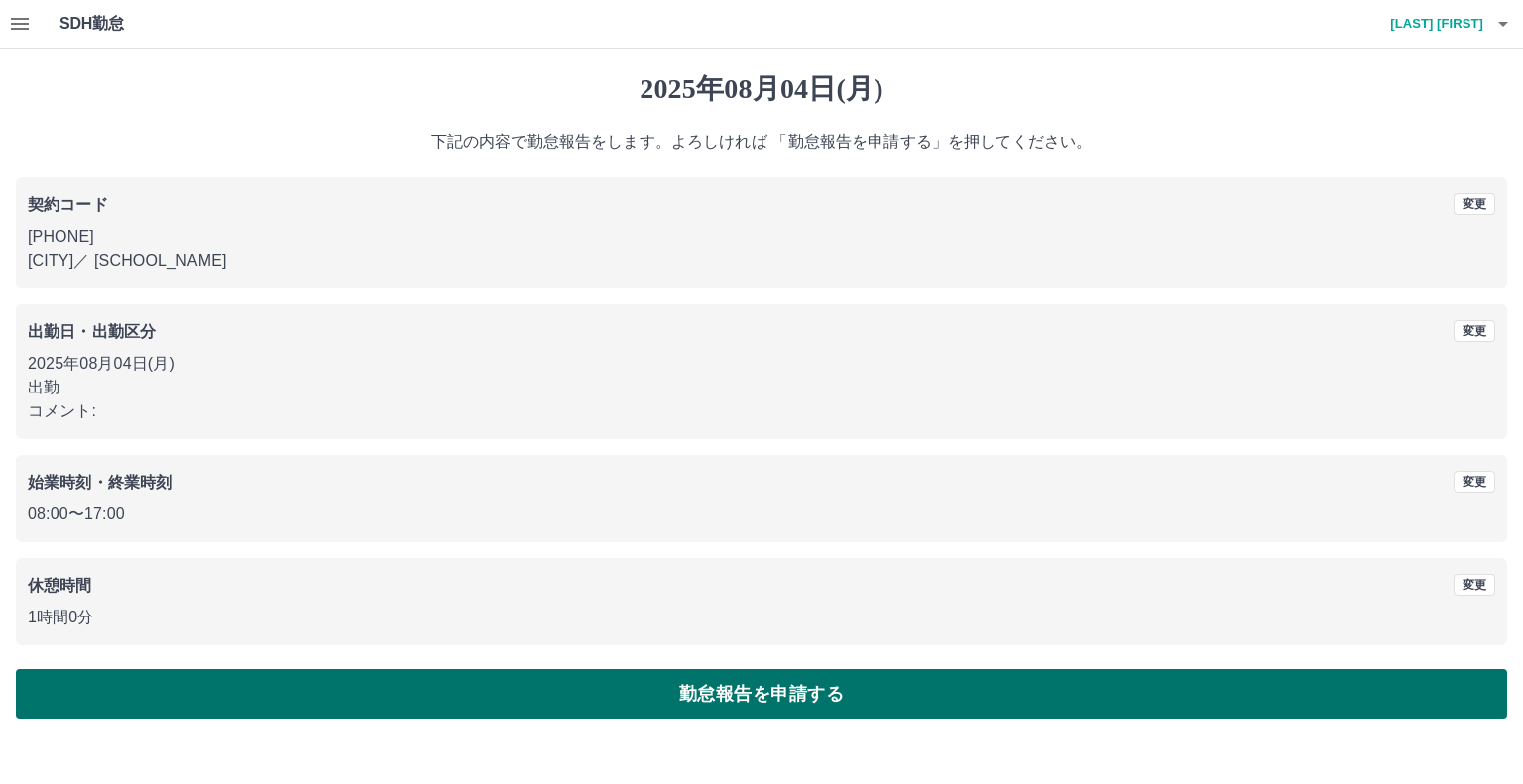 click on "勤怠報告を申請する" at bounding box center [762, 694] 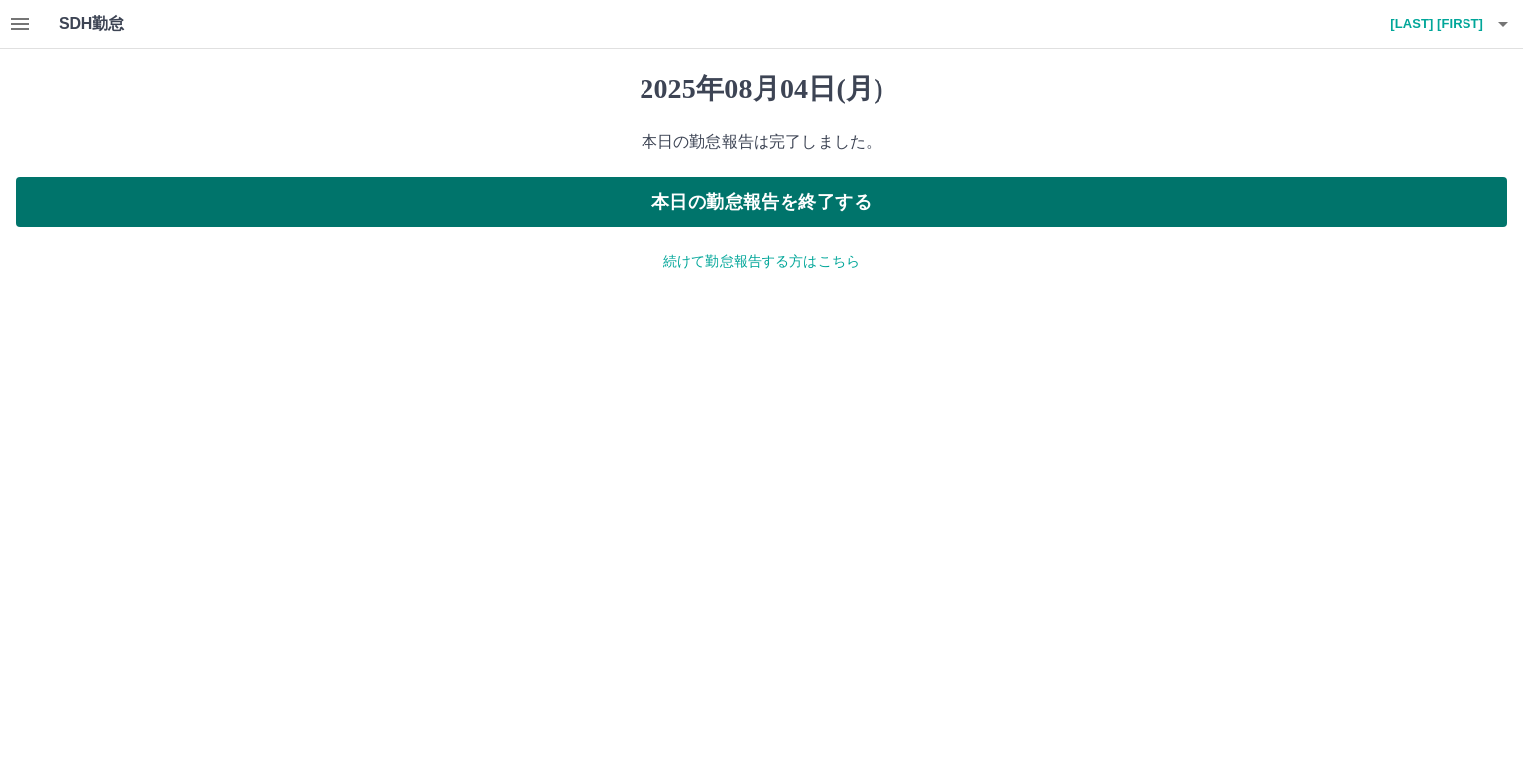 click on "本日の勤怠報告を終了する" at bounding box center [762, 202] 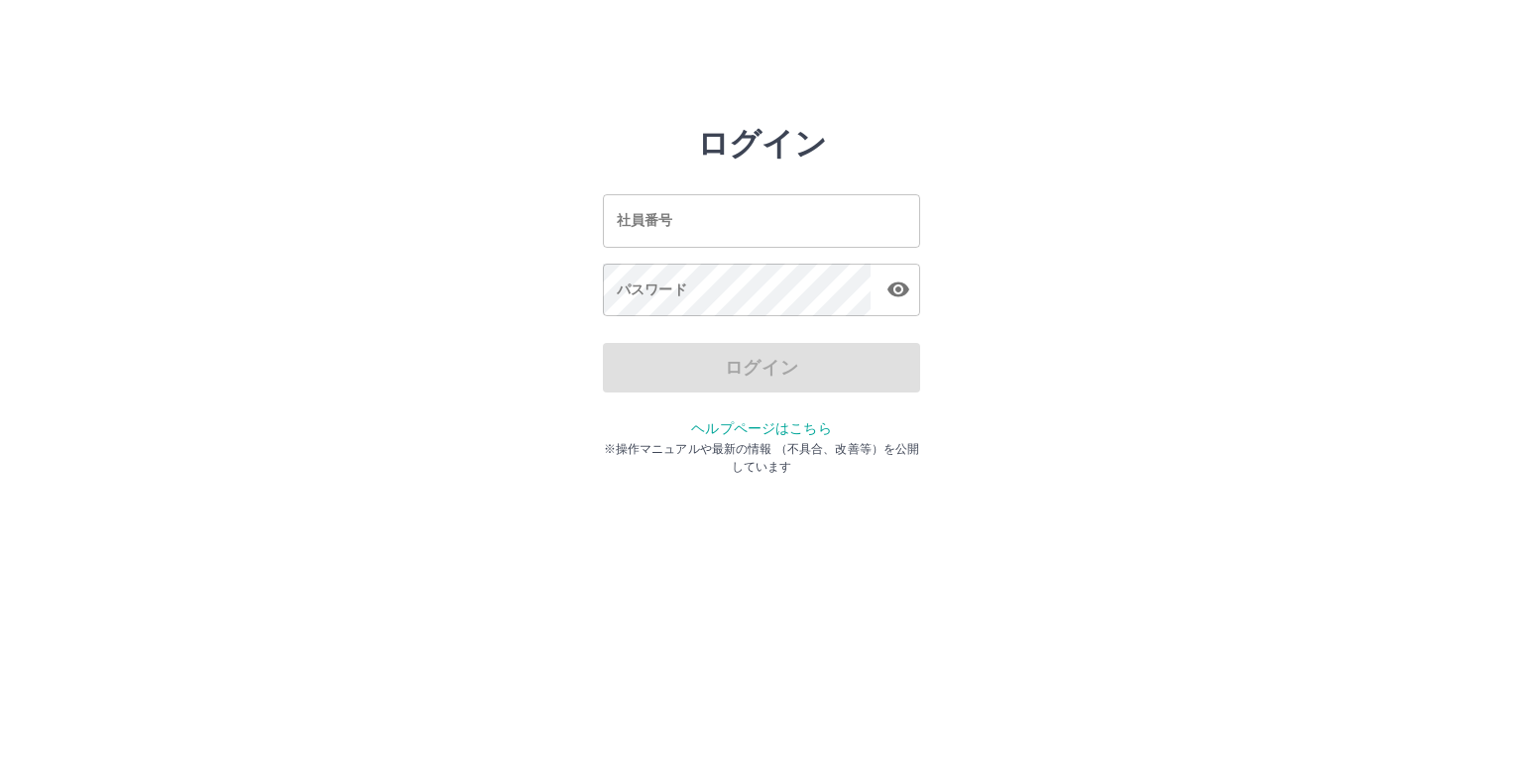scroll, scrollTop: 0, scrollLeft: 0, axis: both 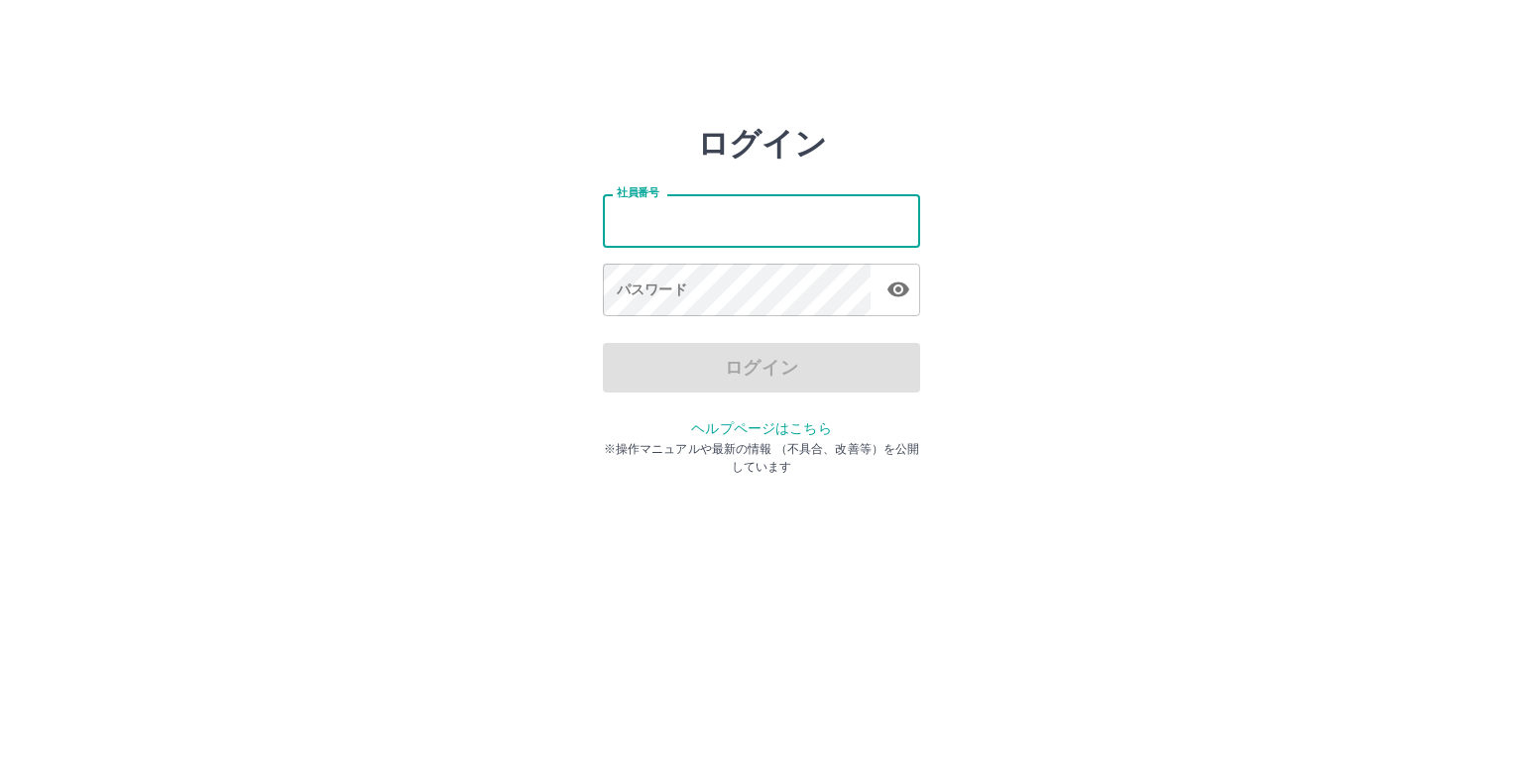 click on "社員番号" at bounding box center [762, 220] 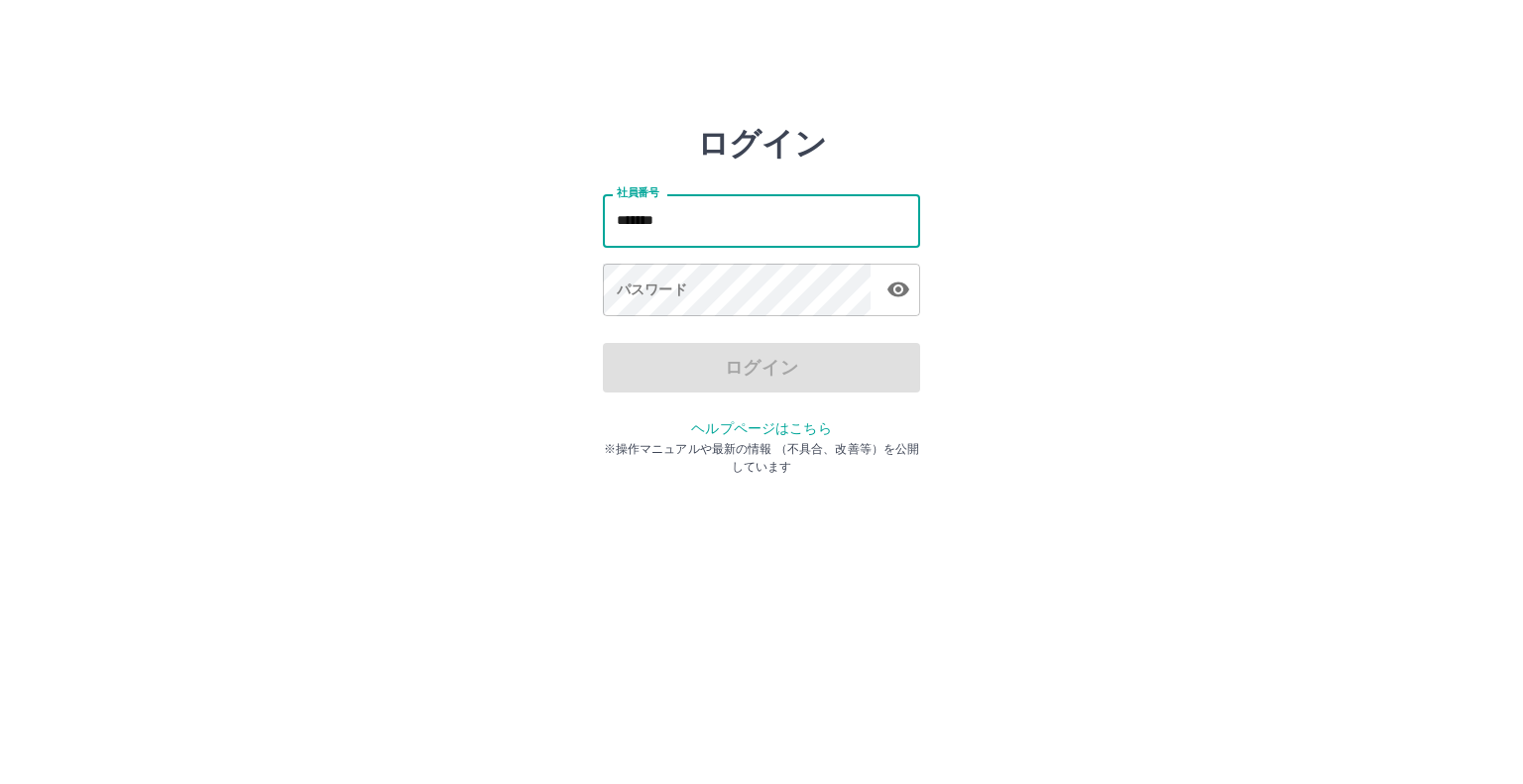 type on "*******" 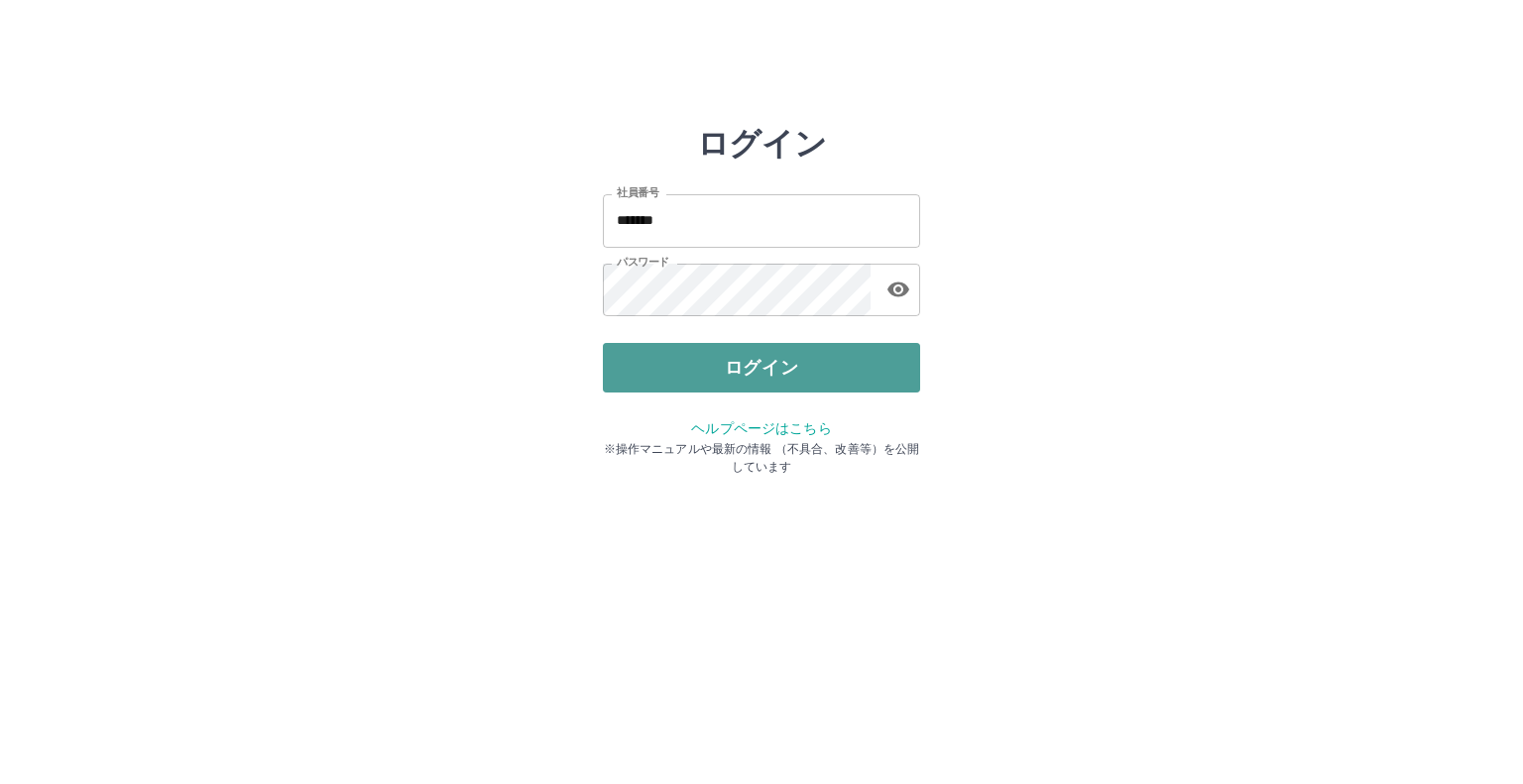 click on "ログイン" at bounding box center [762, 368] 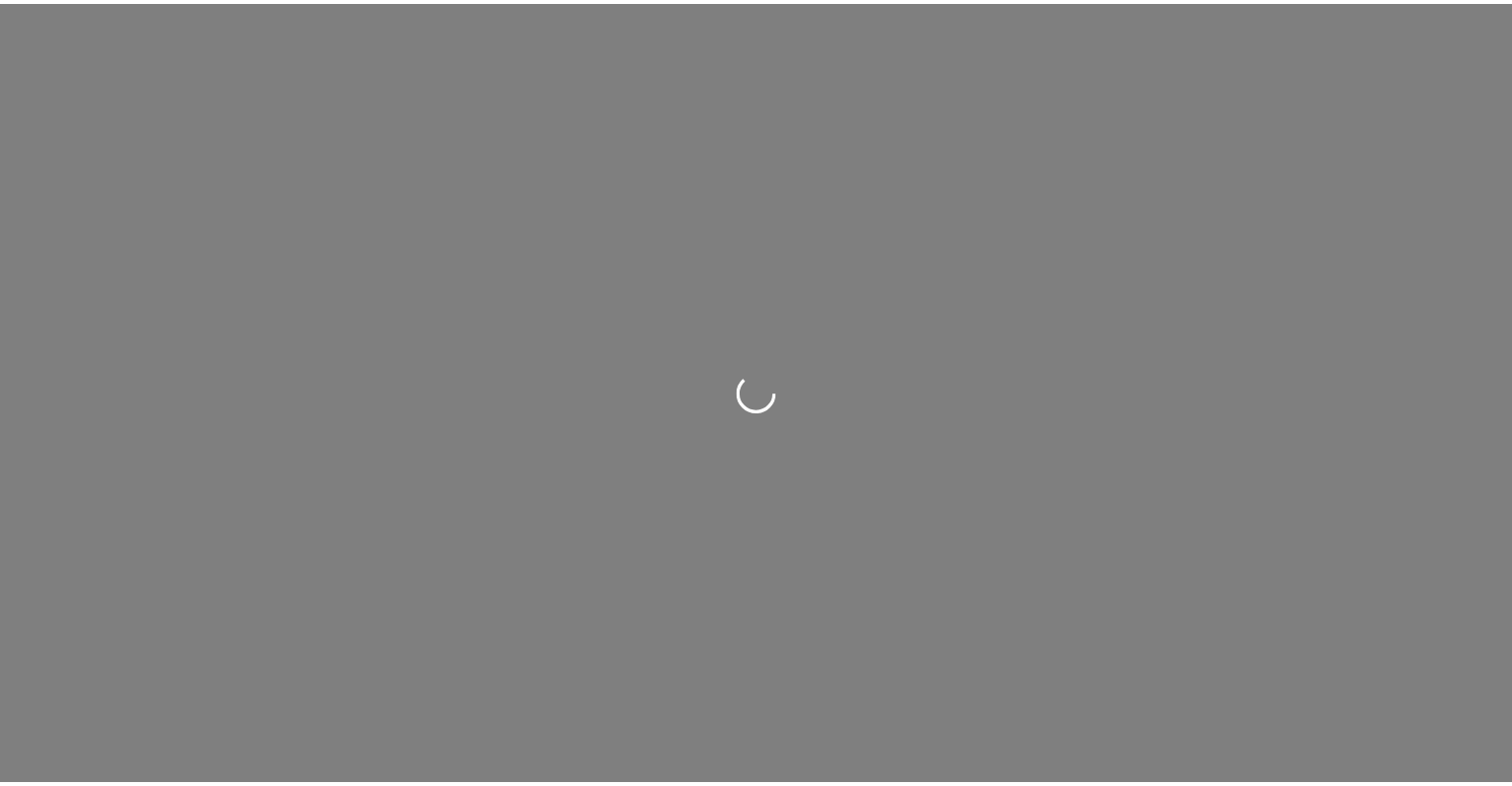 scroll, scrollTop: 0, scrollLeft: 0, axis: both 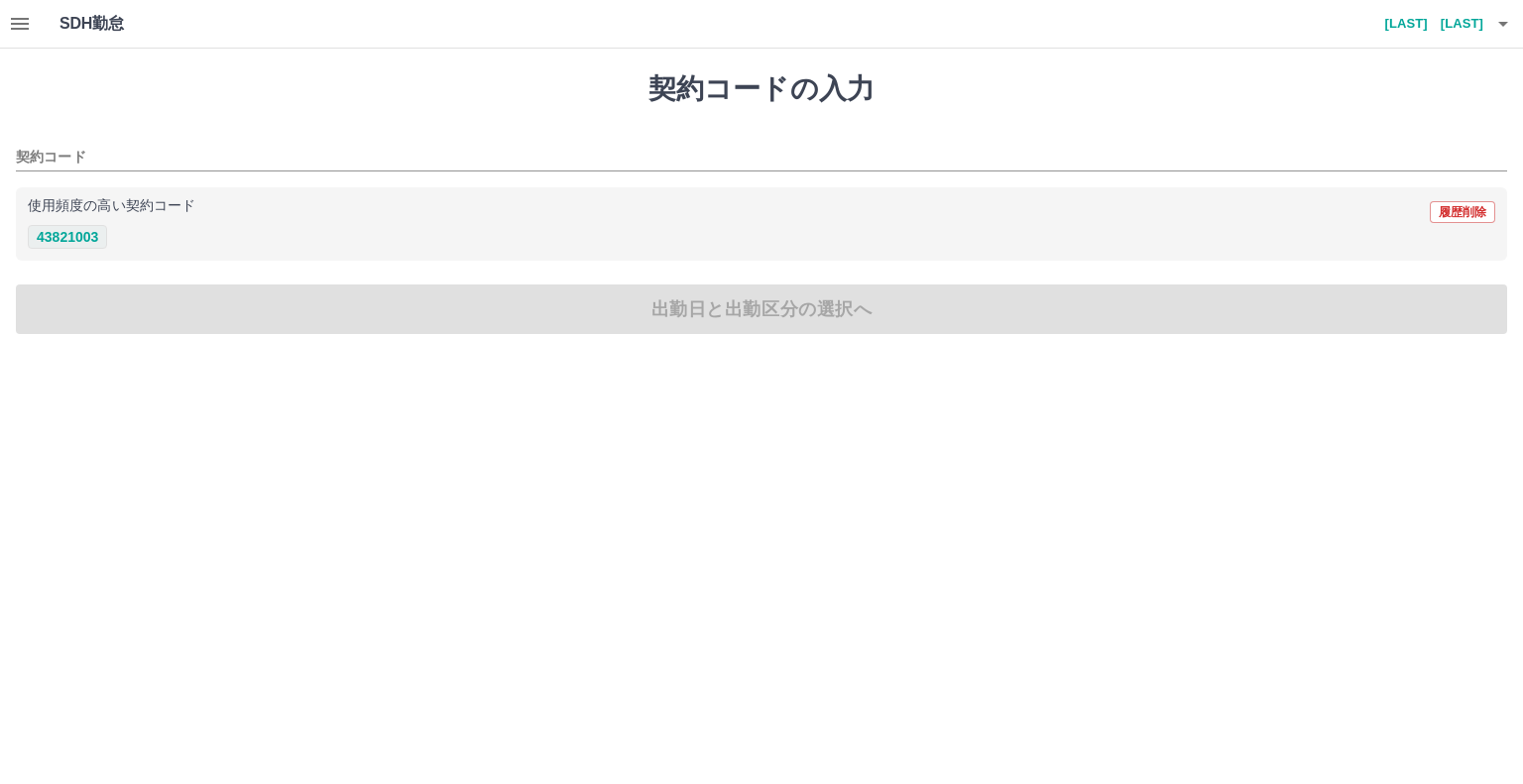 click on "43821003" at bounding box center [67, 237] 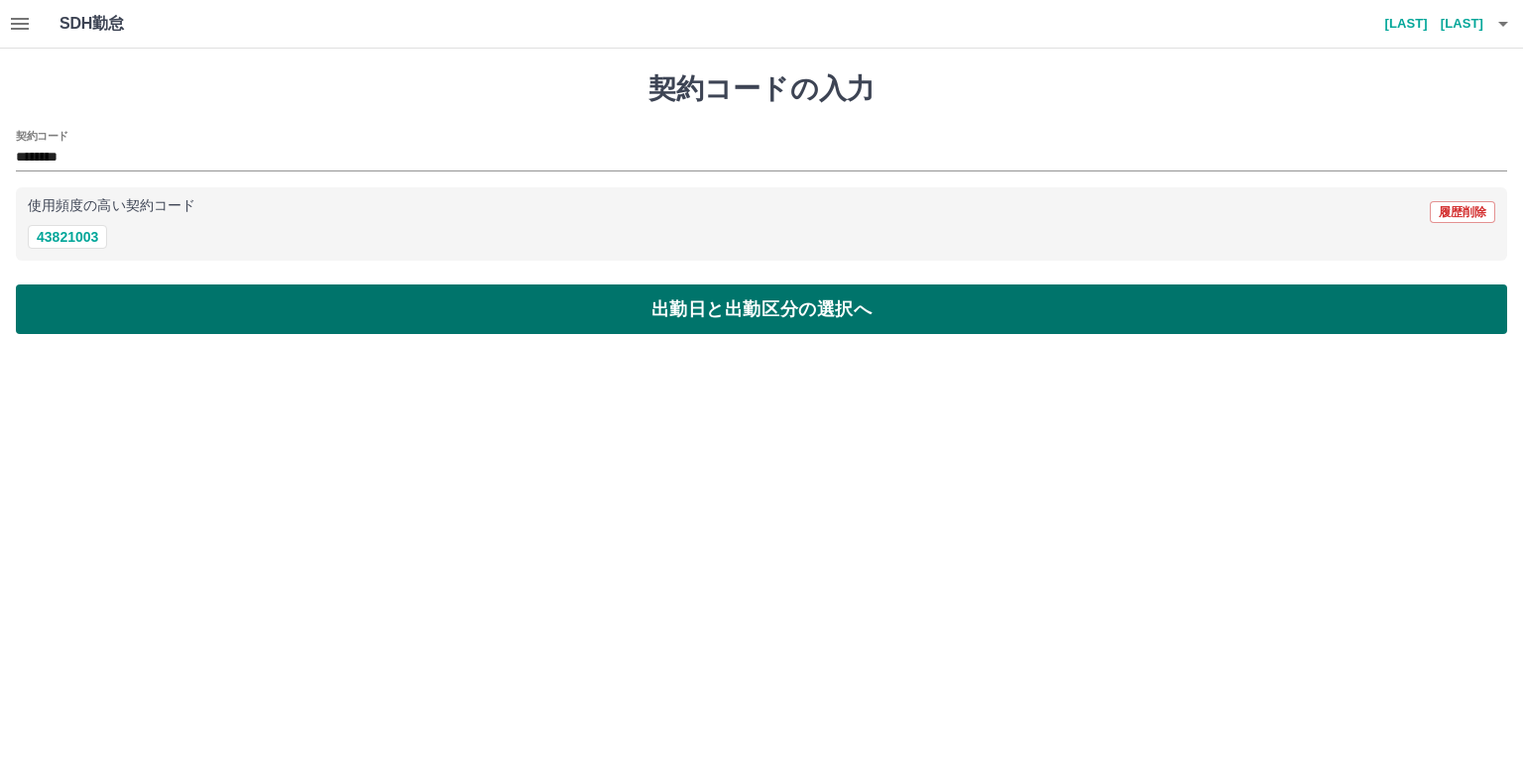 click on "出勤日と出勤区分の選択へ" at bounding box center [762, 309] 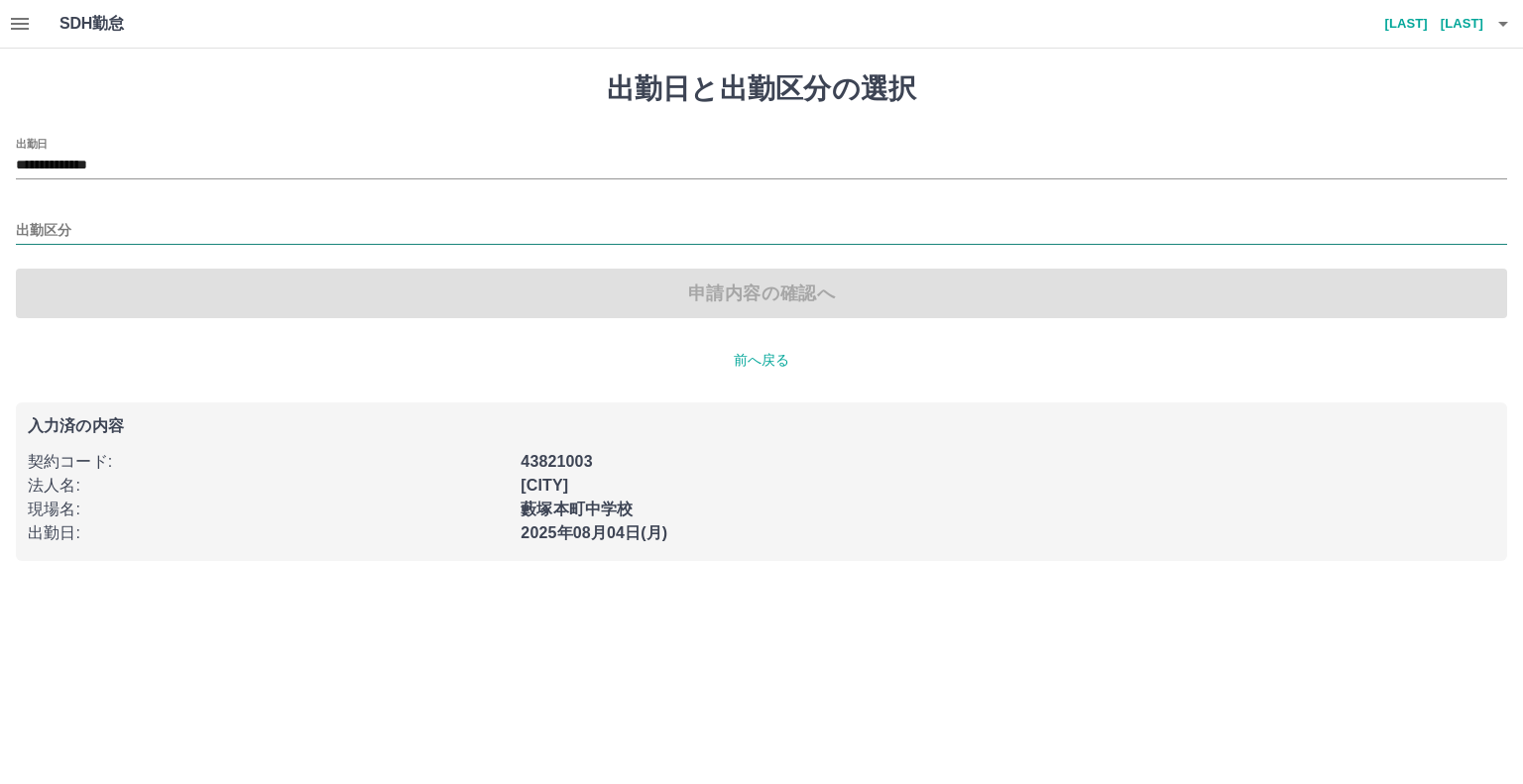 click on "出勤区分" at bounding box center [762, 231] 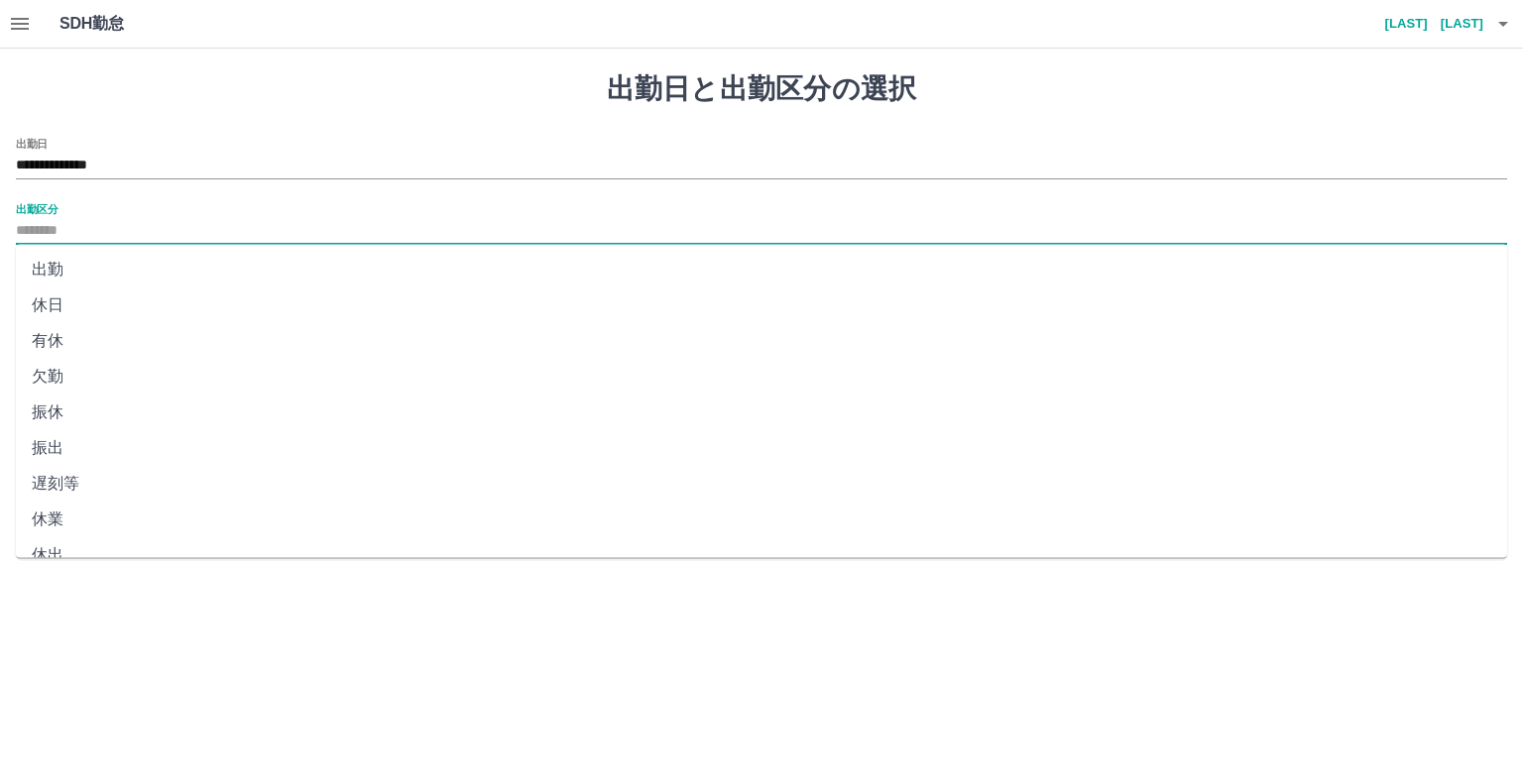 click on "出勤" at bounding box center [762, 270] 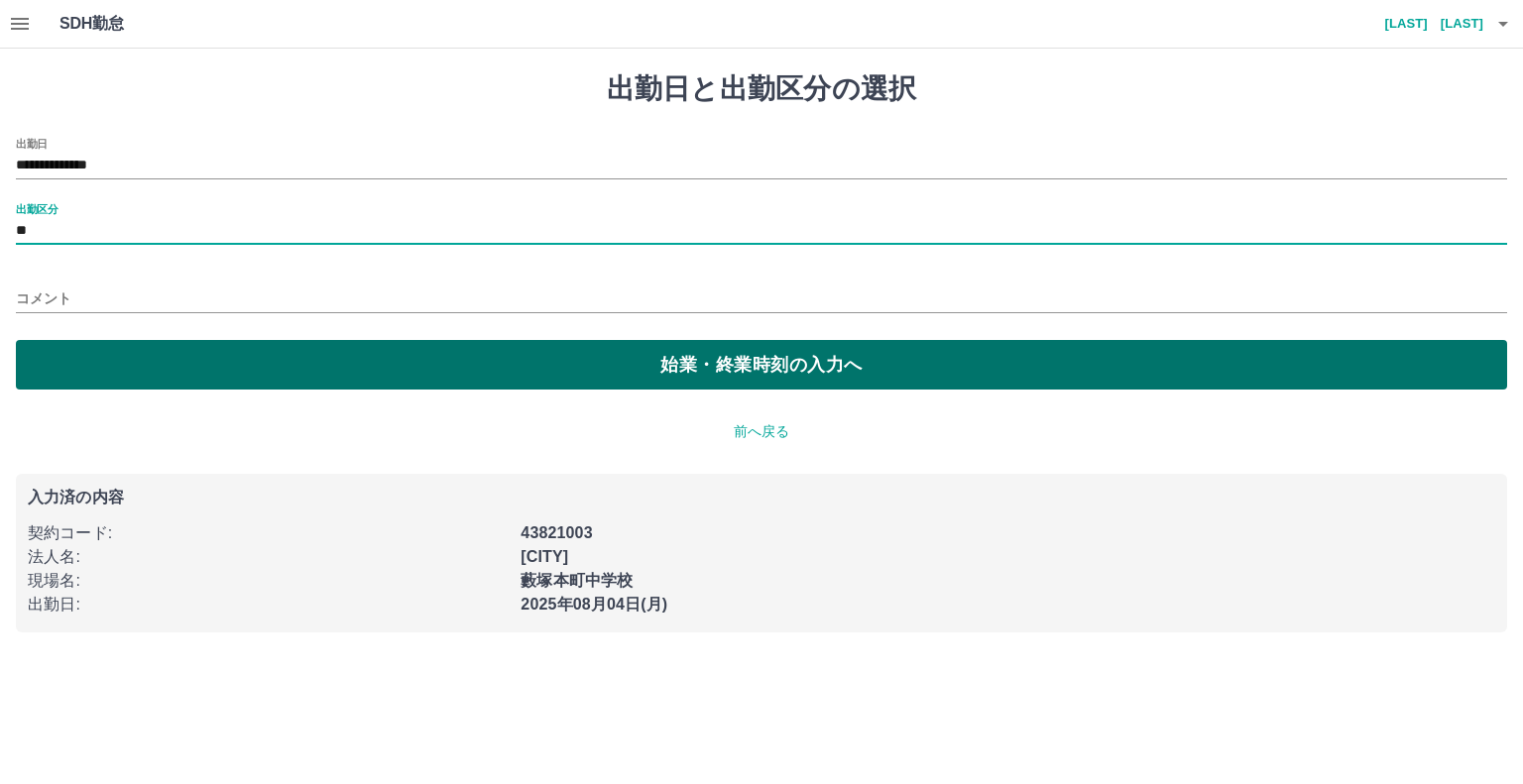 click on "始業・終業時刻の入力へ" at bounding box center (762, 365) 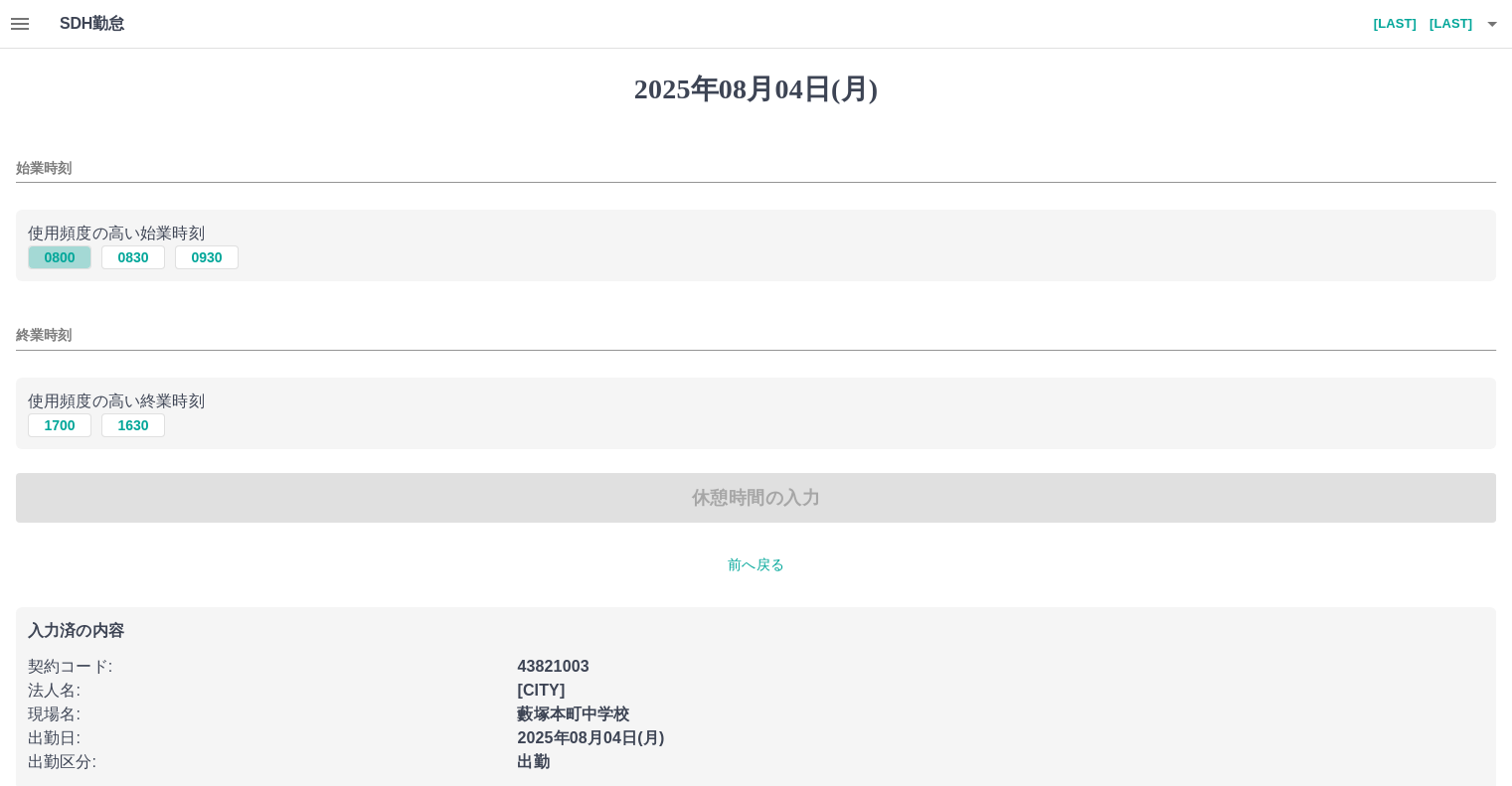 click on "0800" at bounding box center (60, 257) 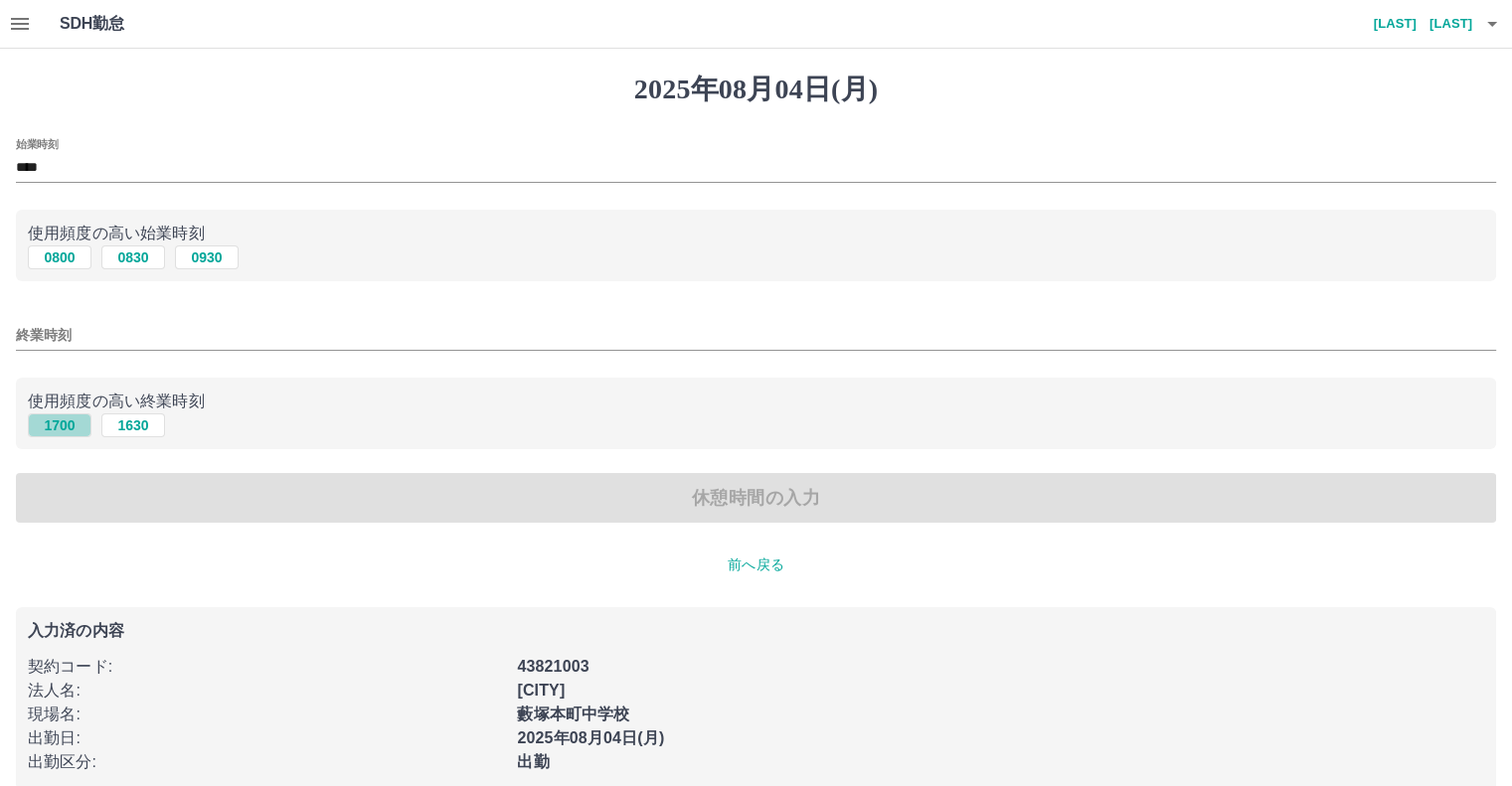 click on "1700" at bounding box center [60, 425] 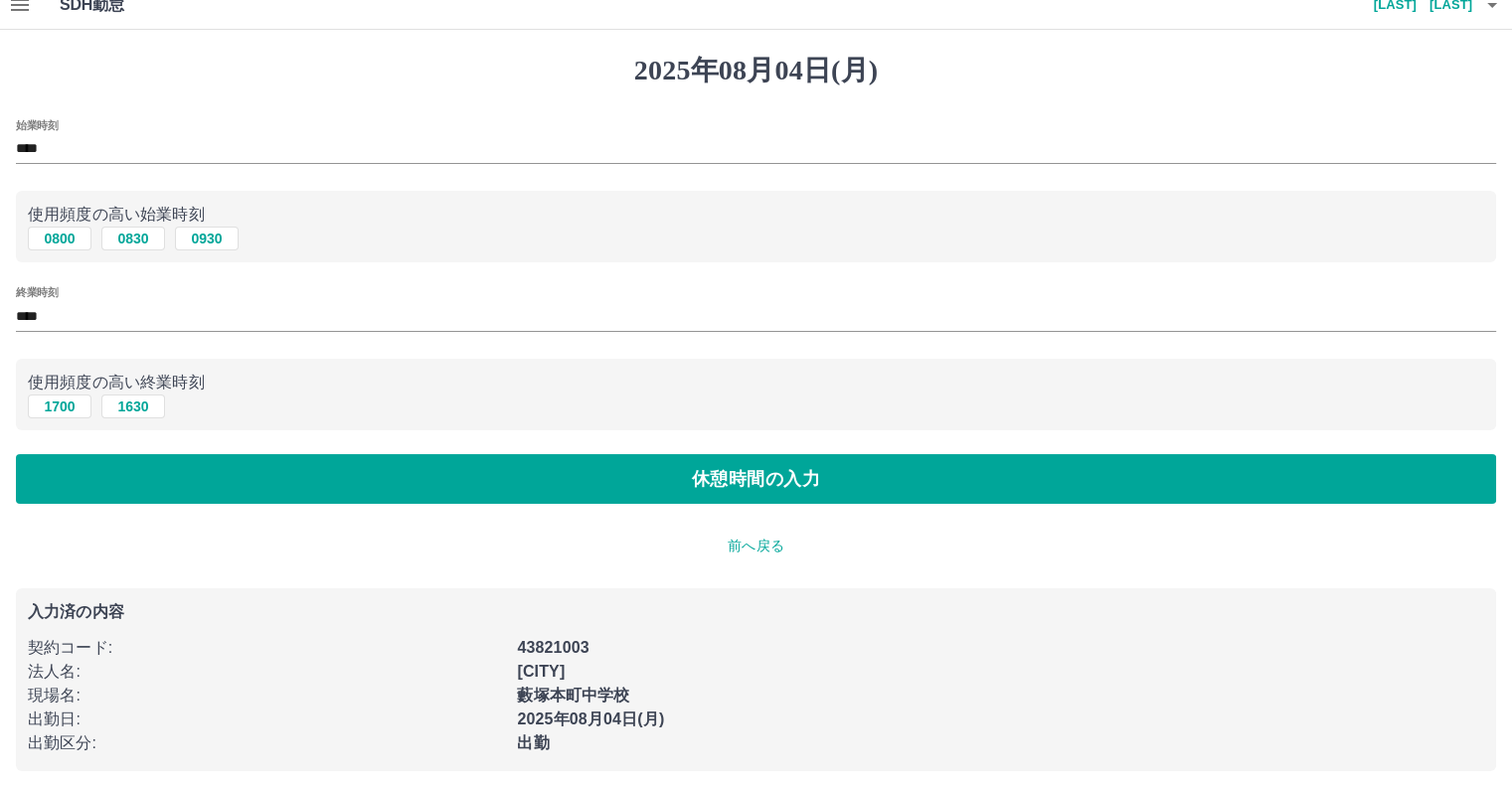 scroll, scrollTop: 29, scrollLeft: 0, axis: vertical 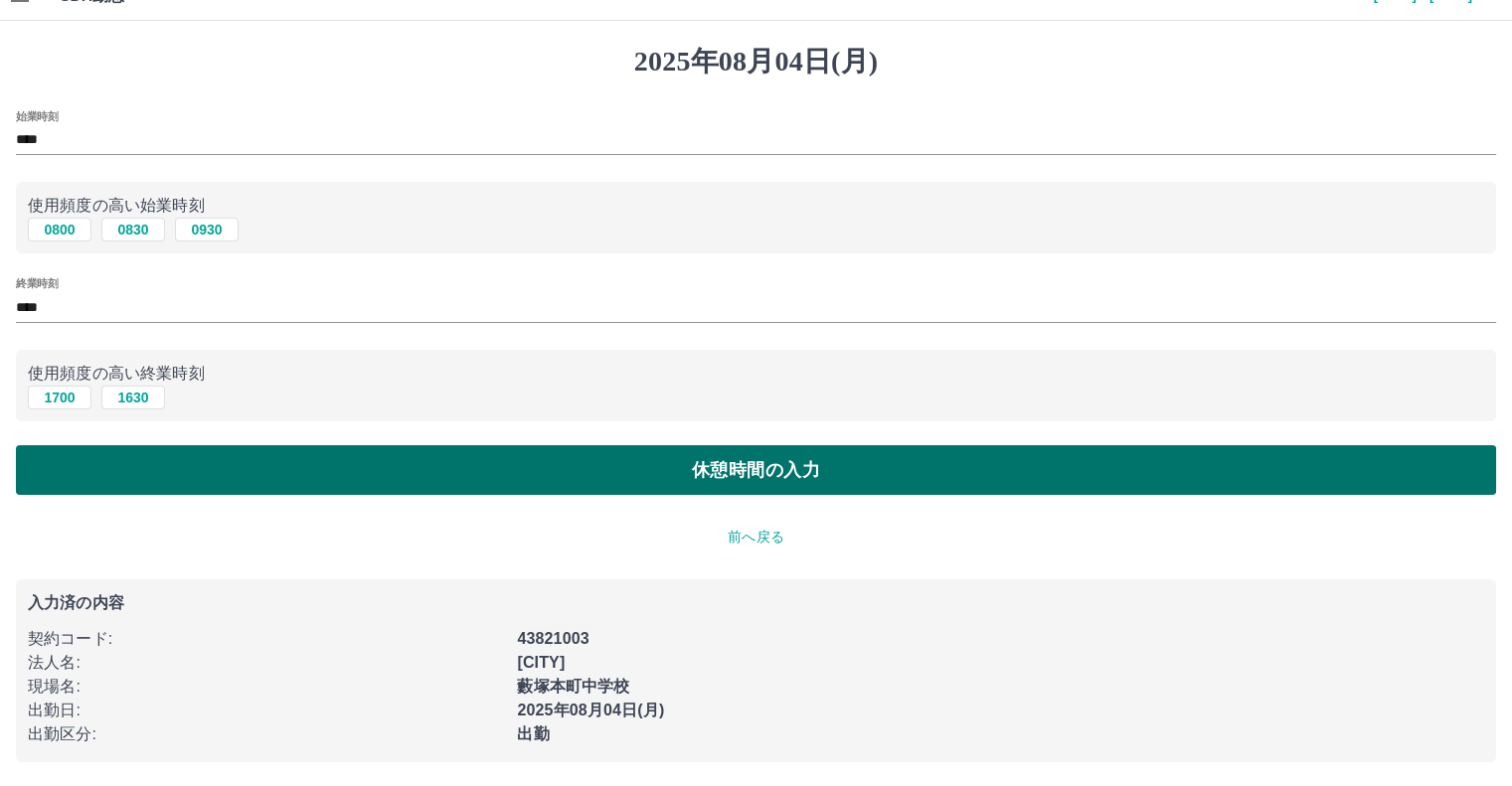 click on "休憩時間の入力" at bounding box center [756, 470] 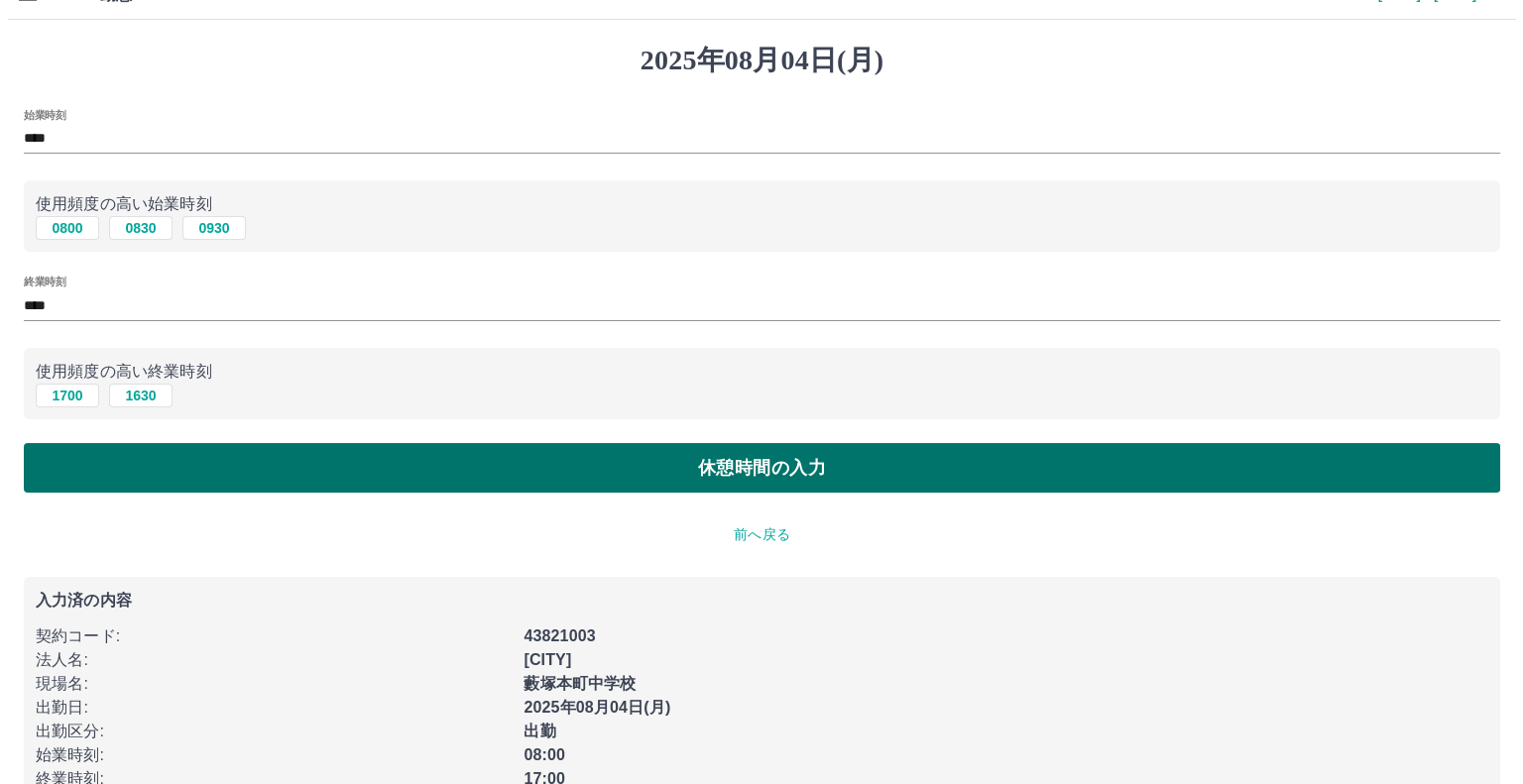 scroll, scrollTop: 0, scrollLeft: 0, axis: both 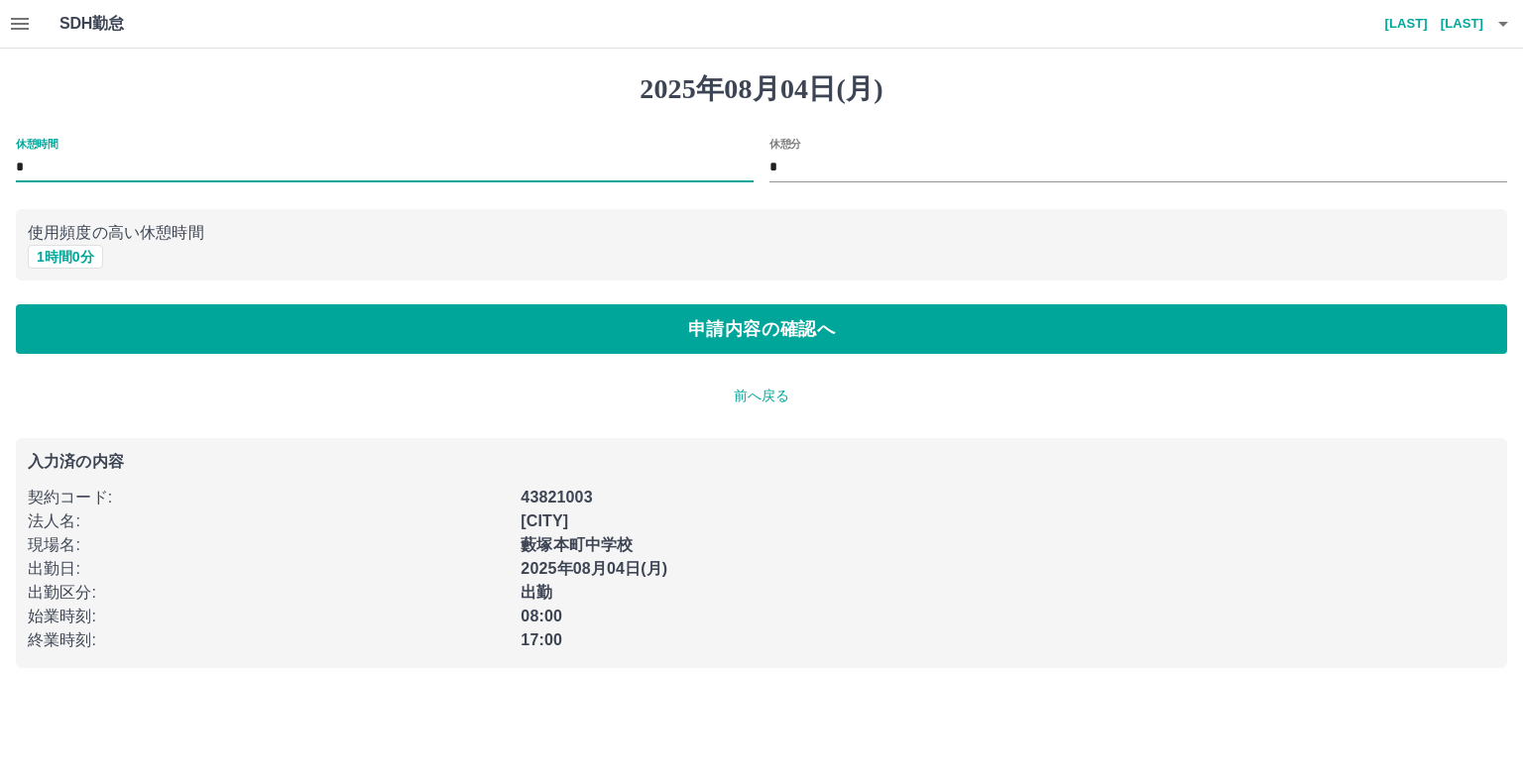 click on "*" at bounding box center [385, 168] 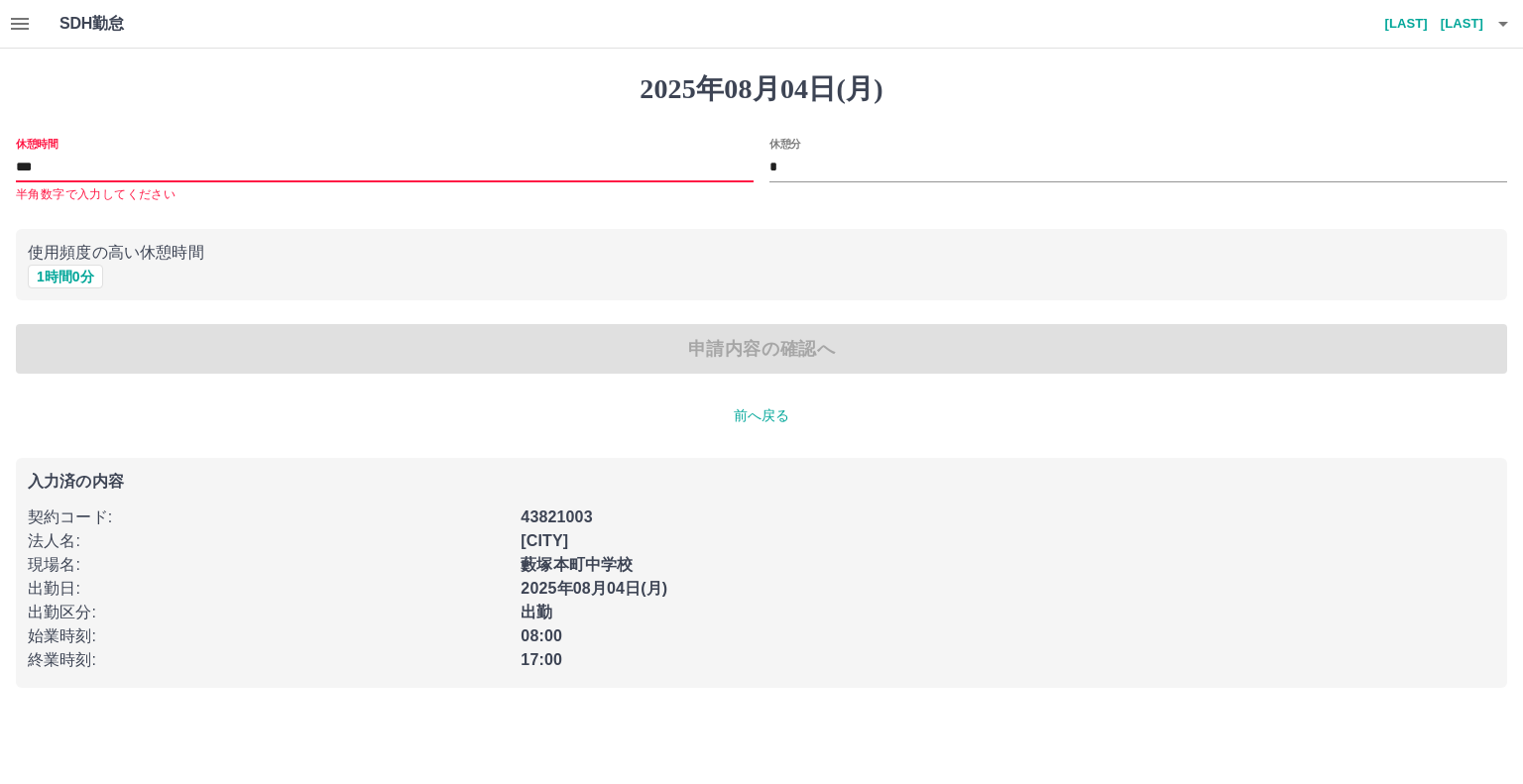 type on "**" 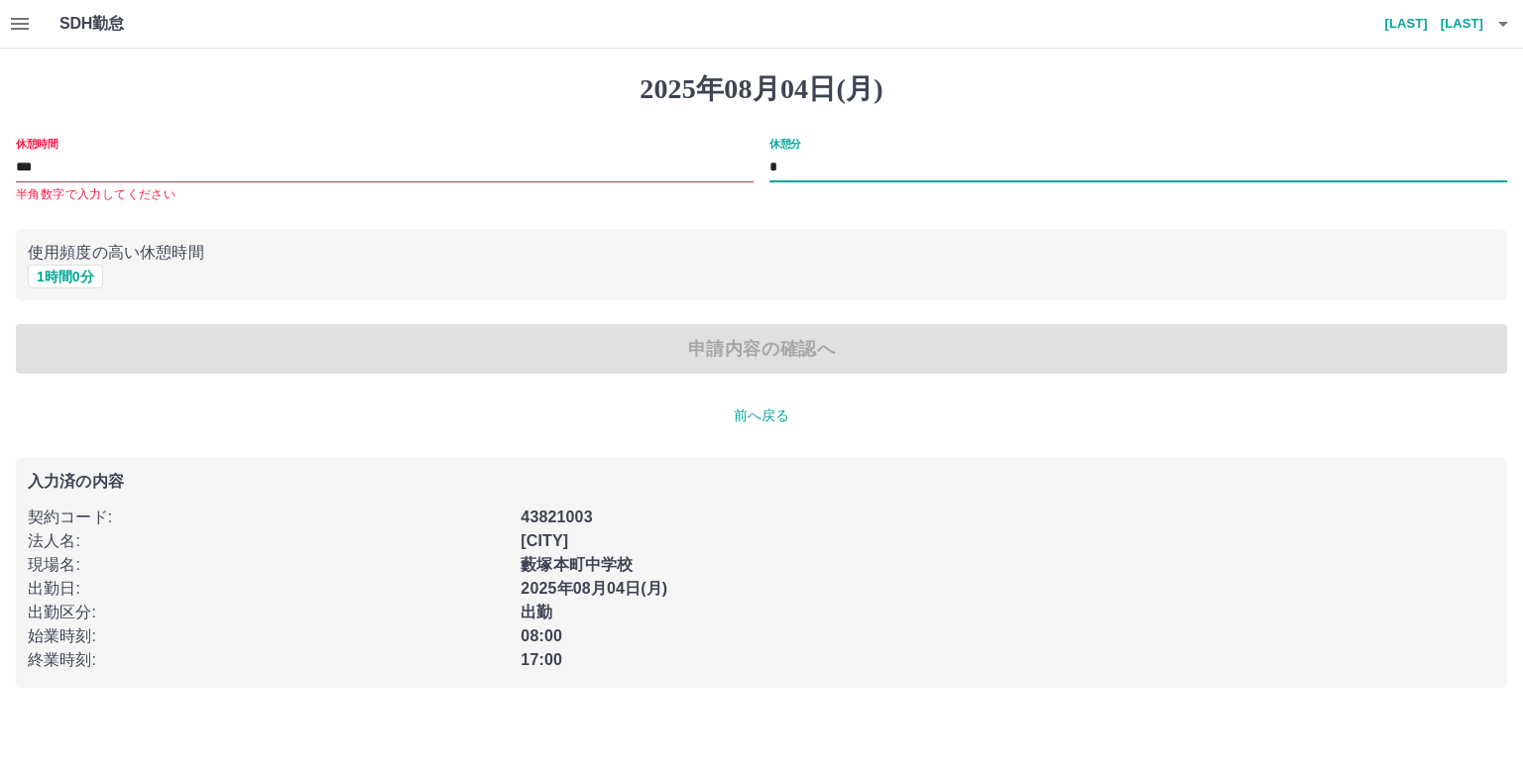 click on "*" at bounding box center (1138, 168) 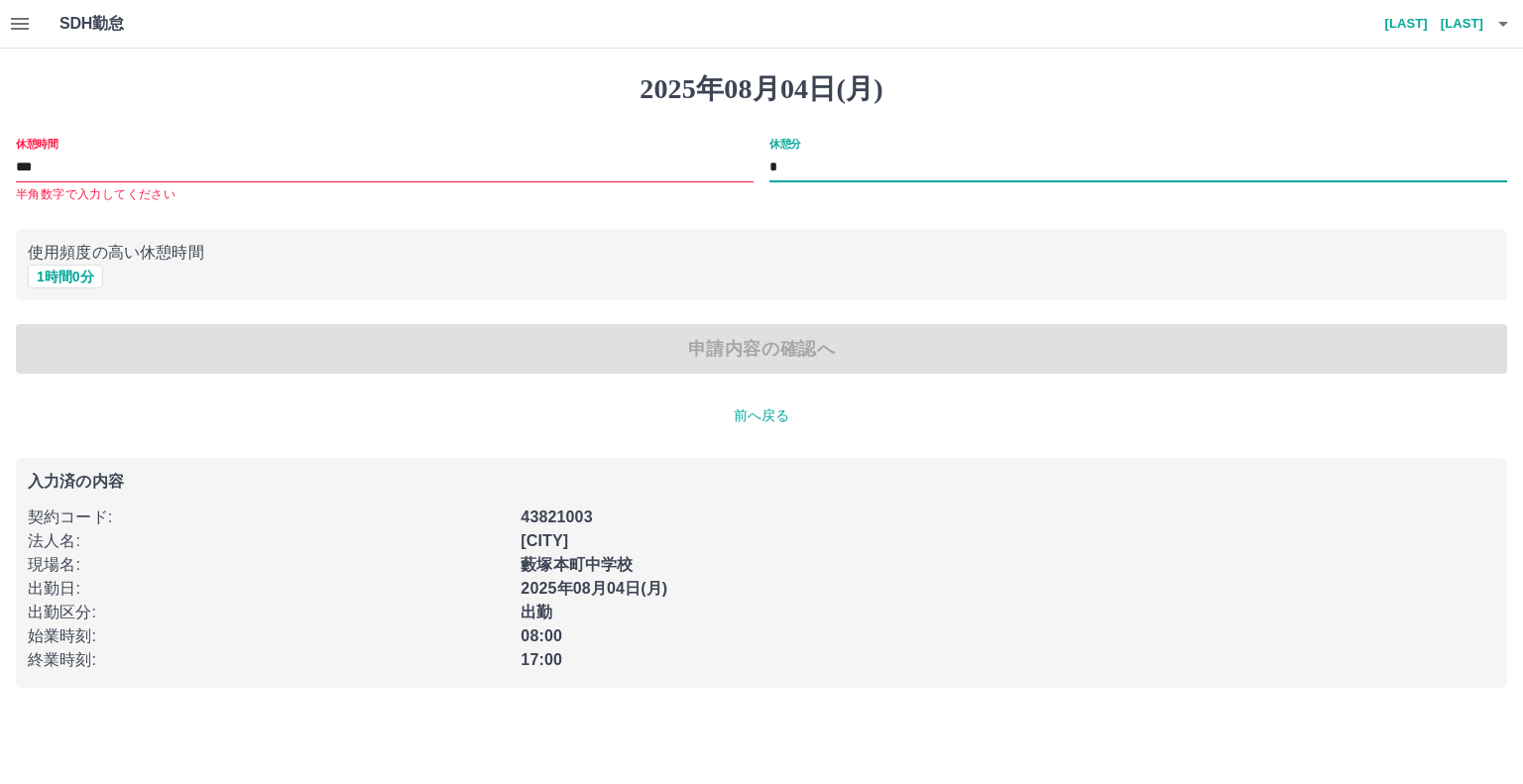 type on "**" 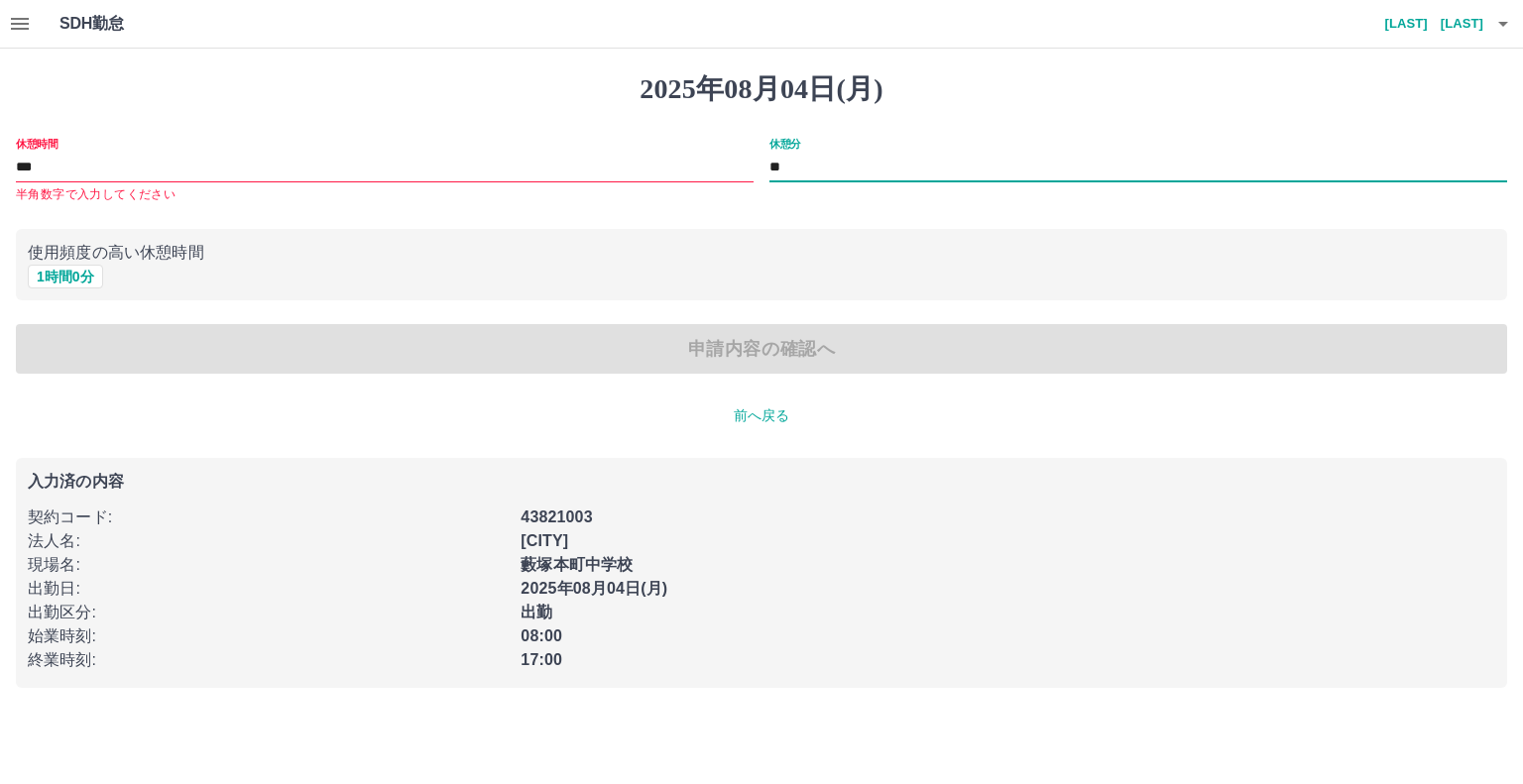 drag, startPoint x: 907, startPoint y: 273, endPoint x: 853, endPoint y: 284, distance: 55.108983 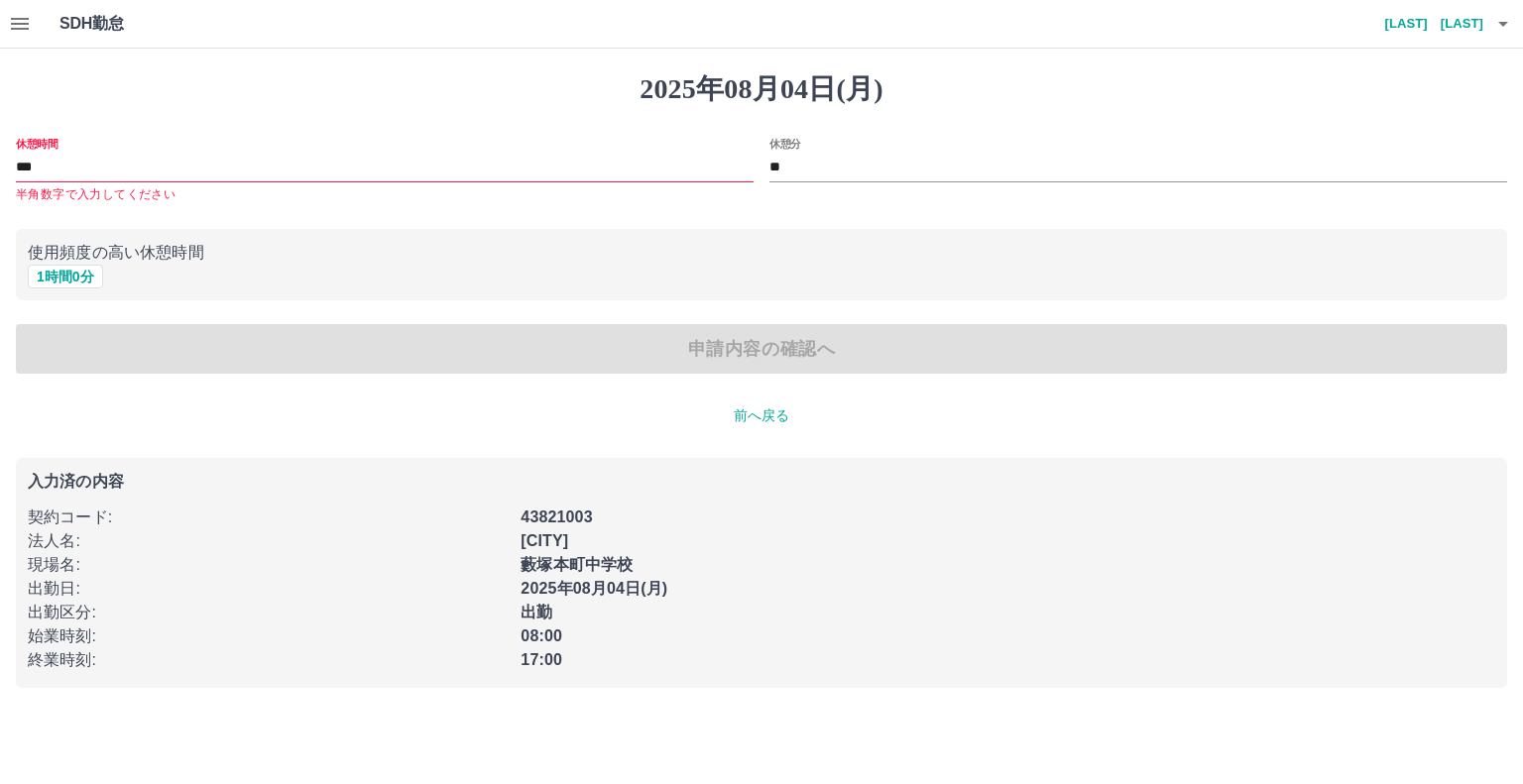 click on "使用頻度の高い休憩時間" at bounding box center [762, 253] 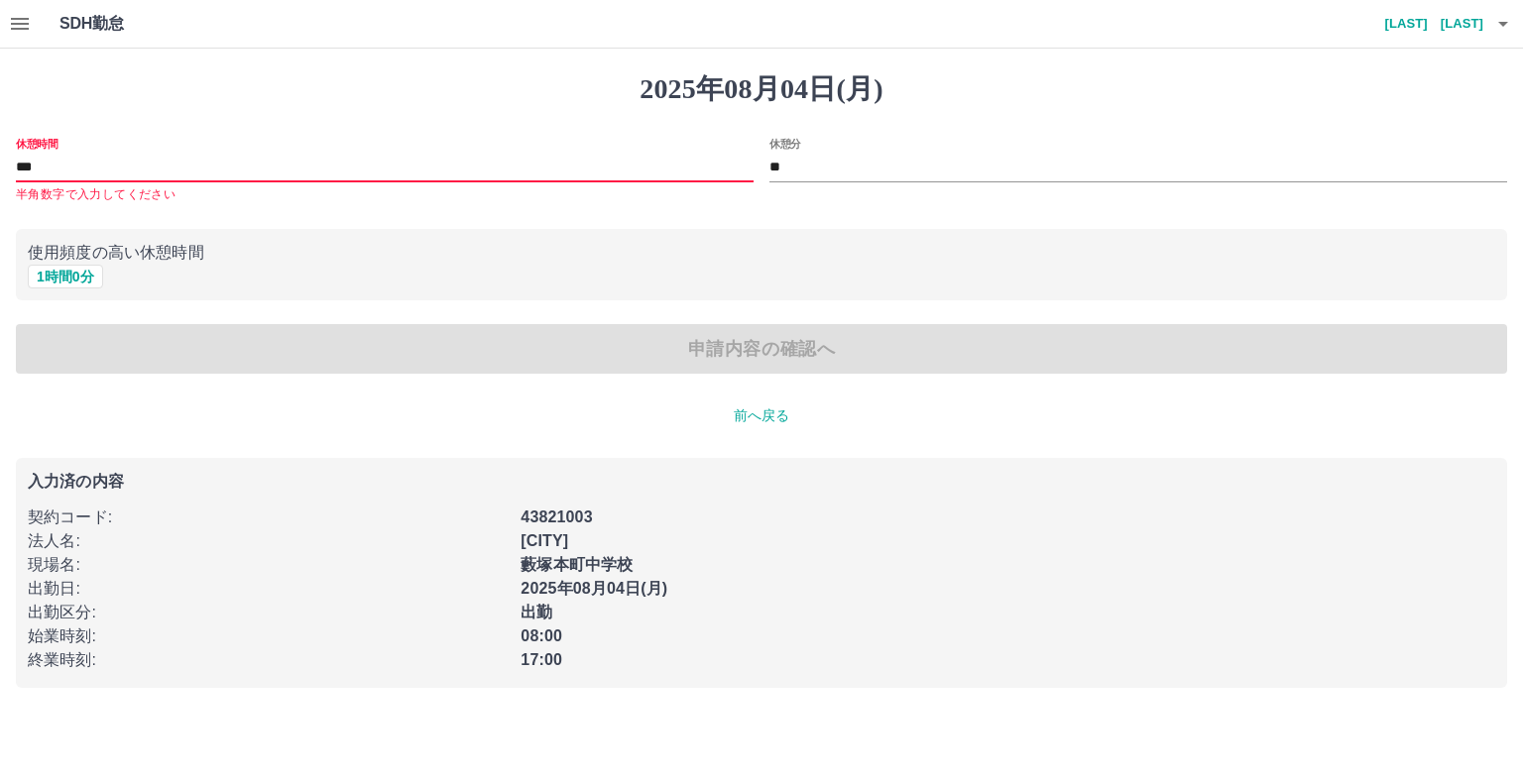 click on "**" at bounding box center (385, 168) 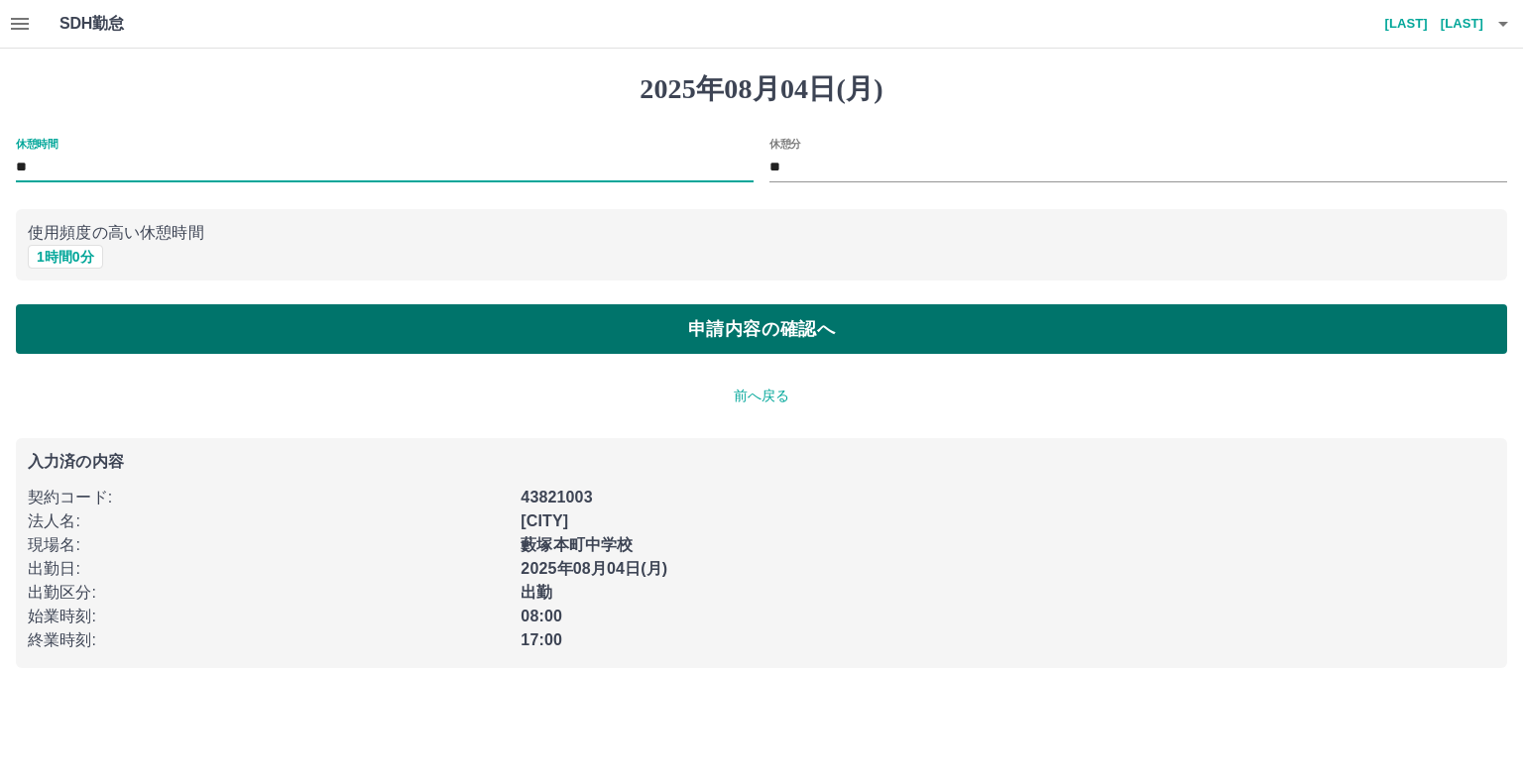click on "申請内容の確認へ" at bounding box center [762, 329] 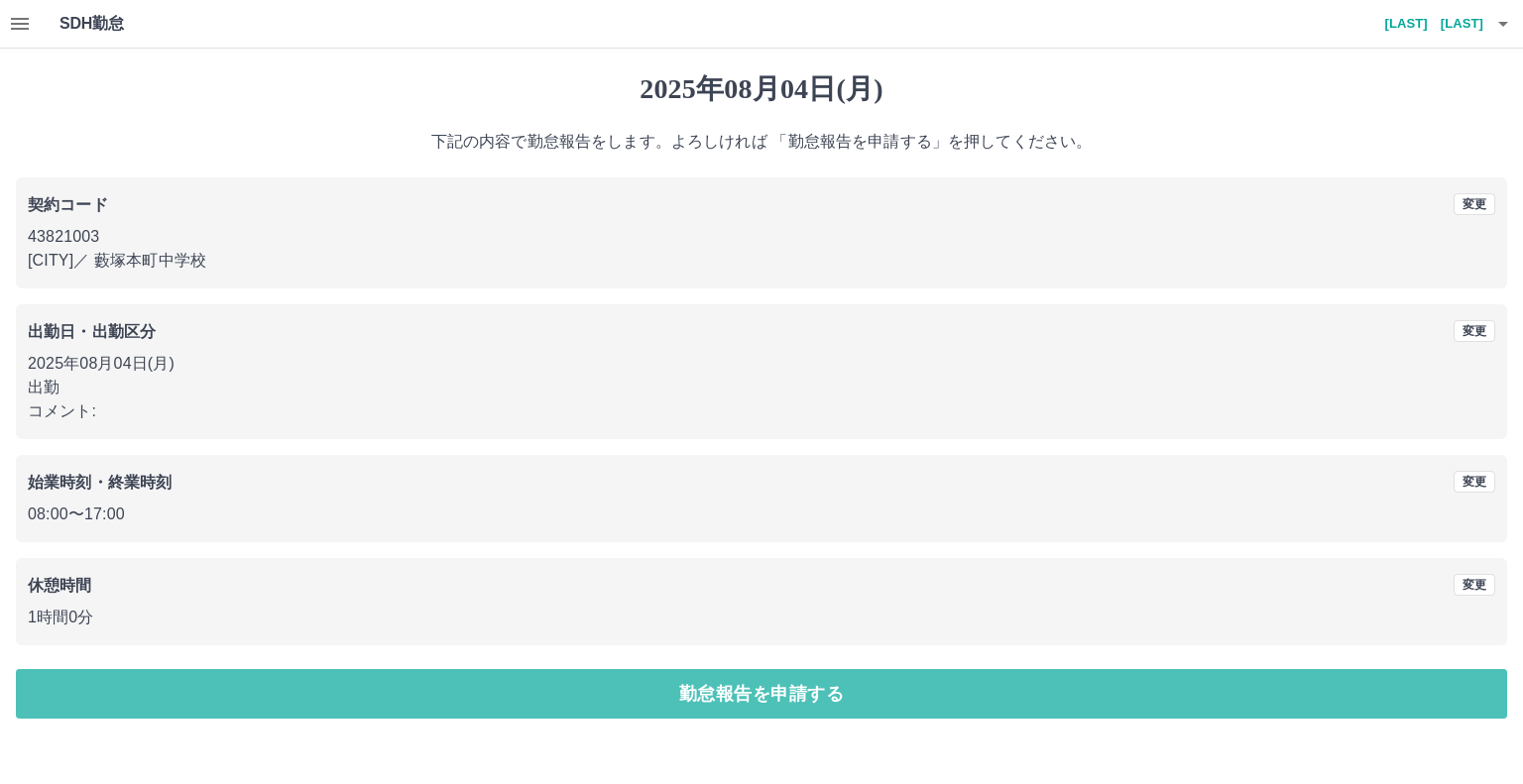 click on "勤怠報告を申請する" at bounding box center (762, 694) 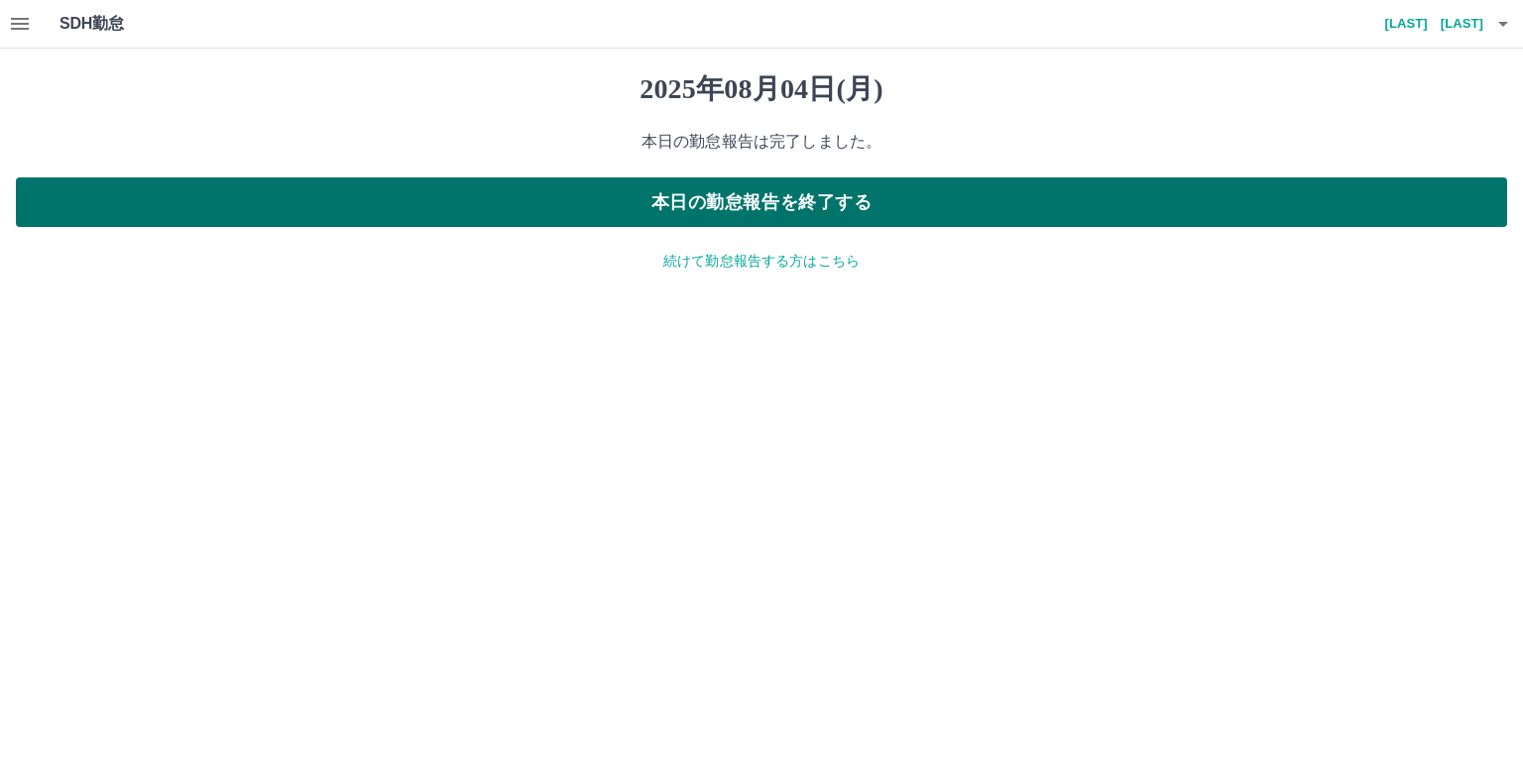 click on "本日の勤怠報告を終了する" at bounding box center (762, 202) 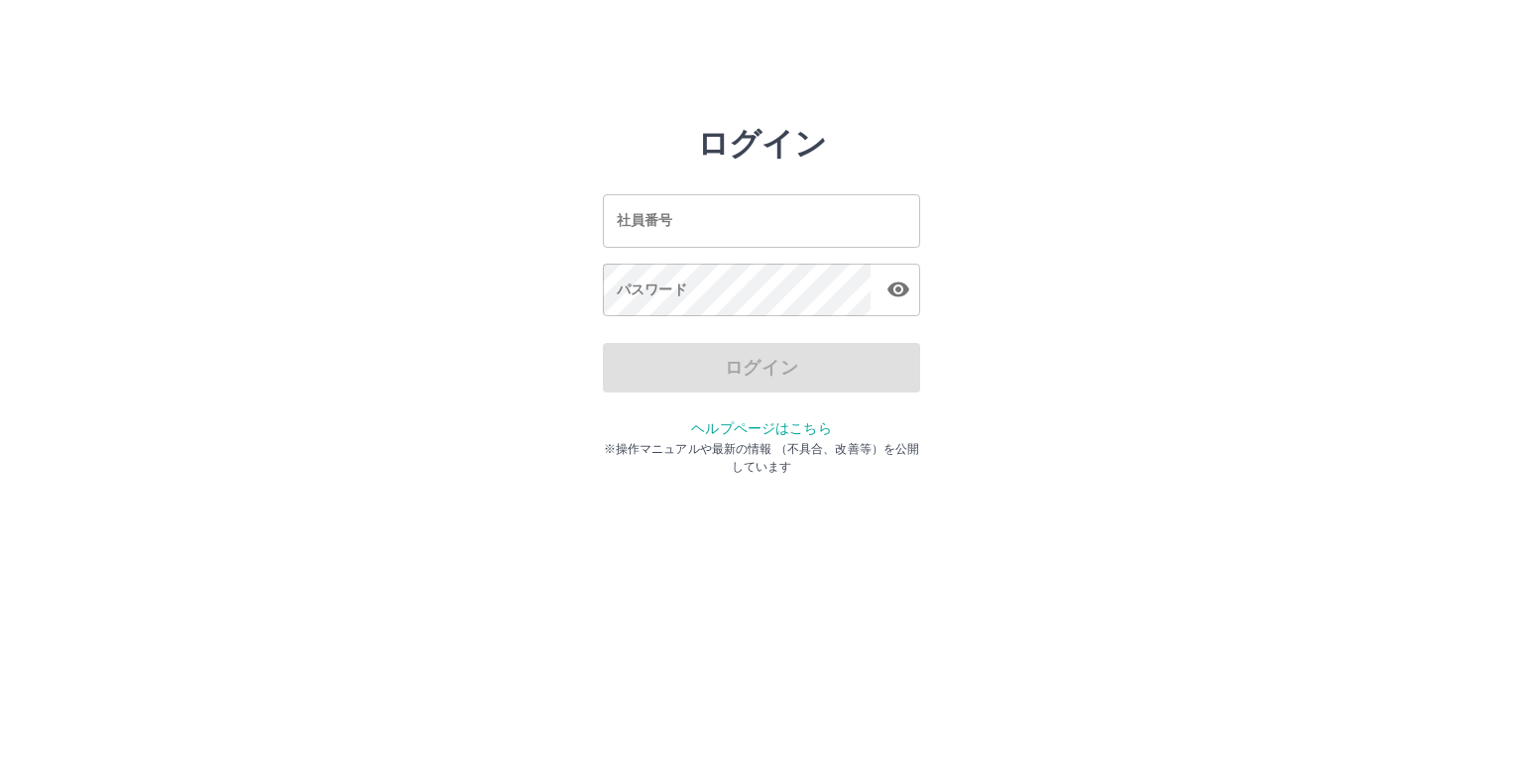 scroll, scrollTop: 0, scrollLeft: 0, axis: both 